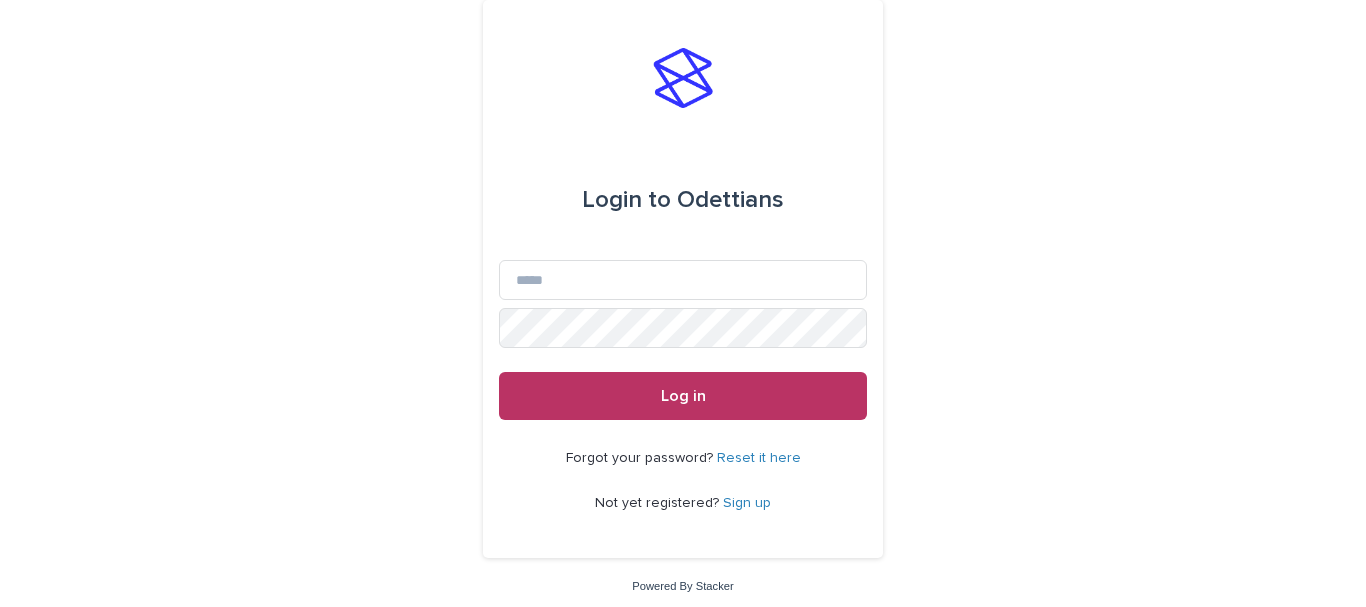 scroll, scrollTop: 0, scrollLeft: 0, axis: both 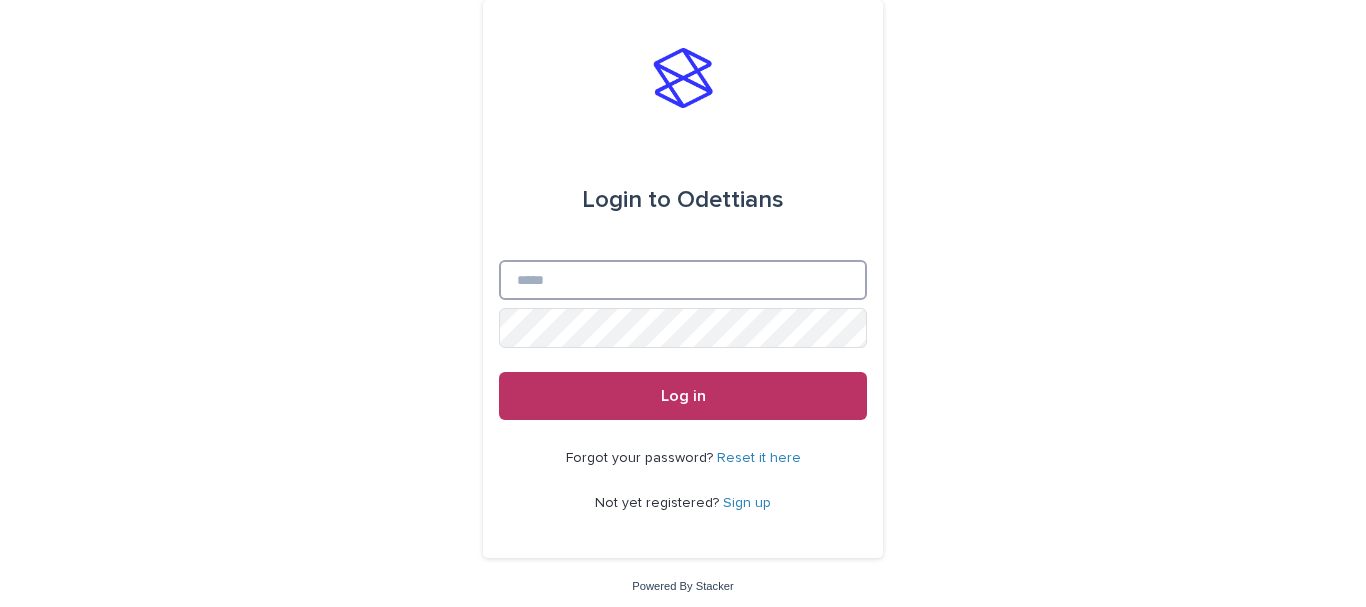 click on "Email" at bounding box center (683, 280) 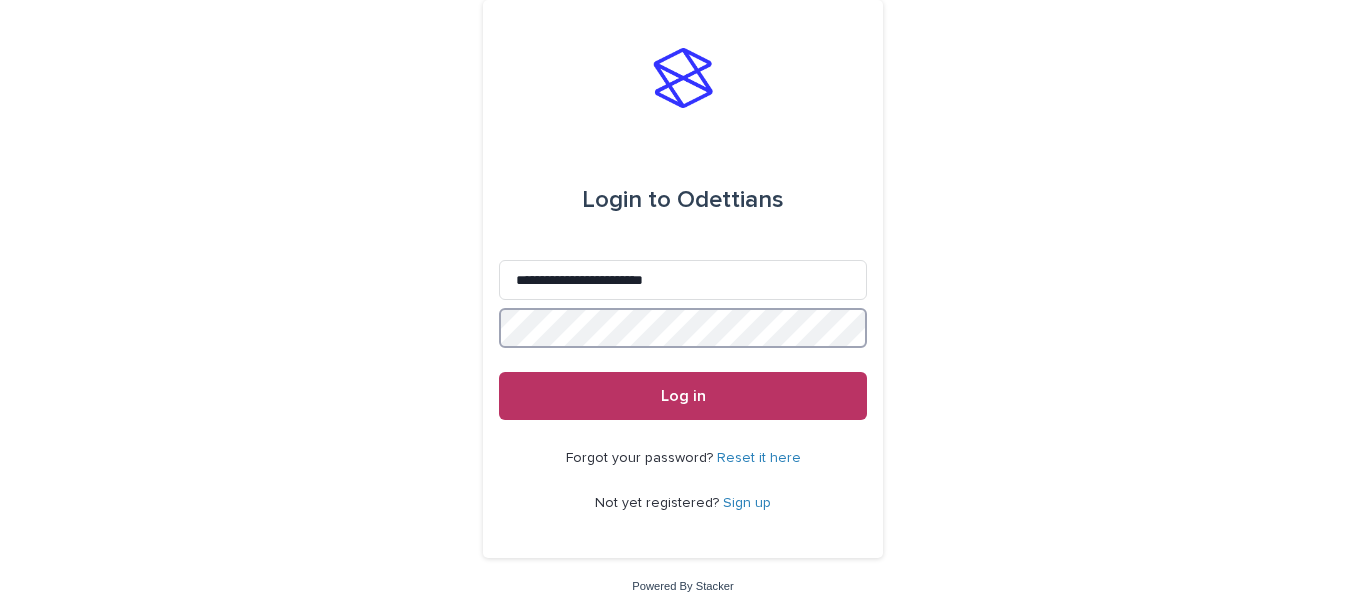 click on "Log in" at bounding box center [683, 396] 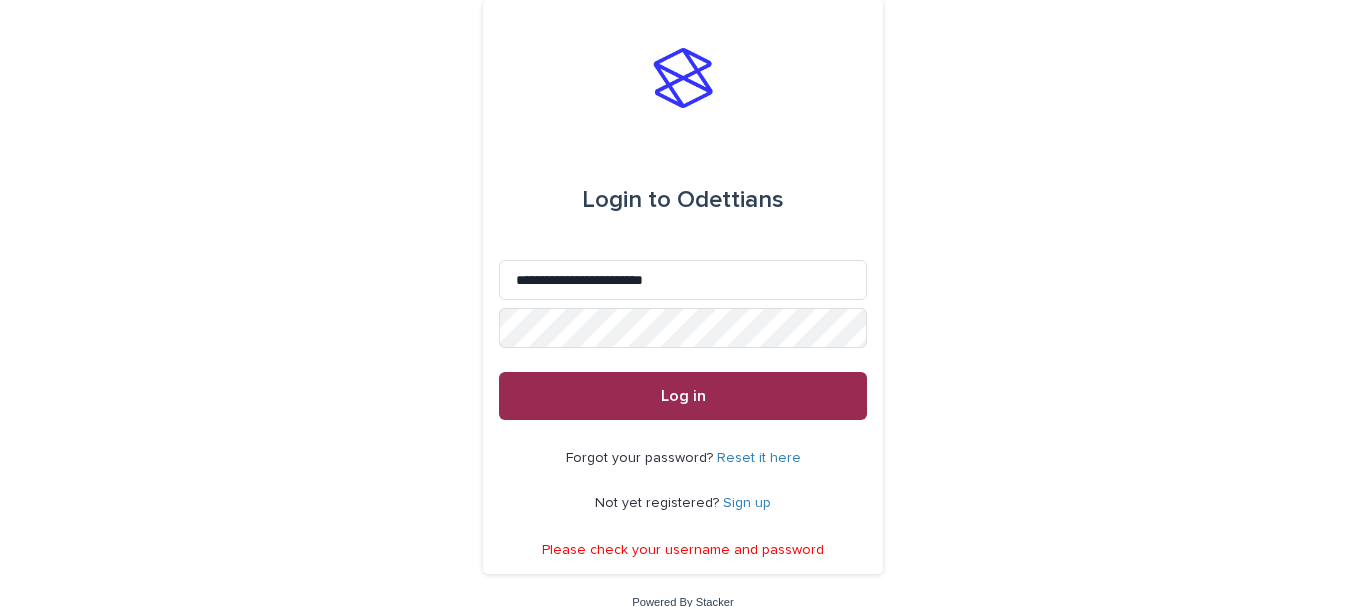 click on "Log in" at bounding box center (683, 396) 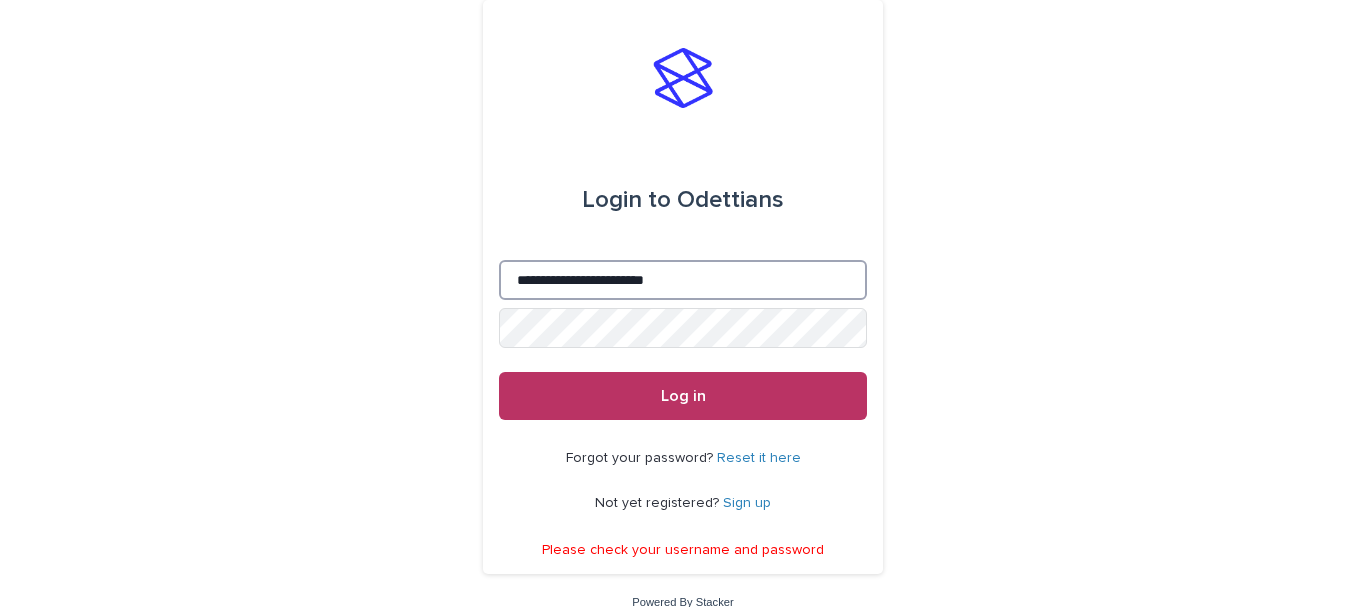 drag, startPoint x: 706, startPoint y: 273, endPoint x: 556, endPoint y: 282, distance: 150.26976 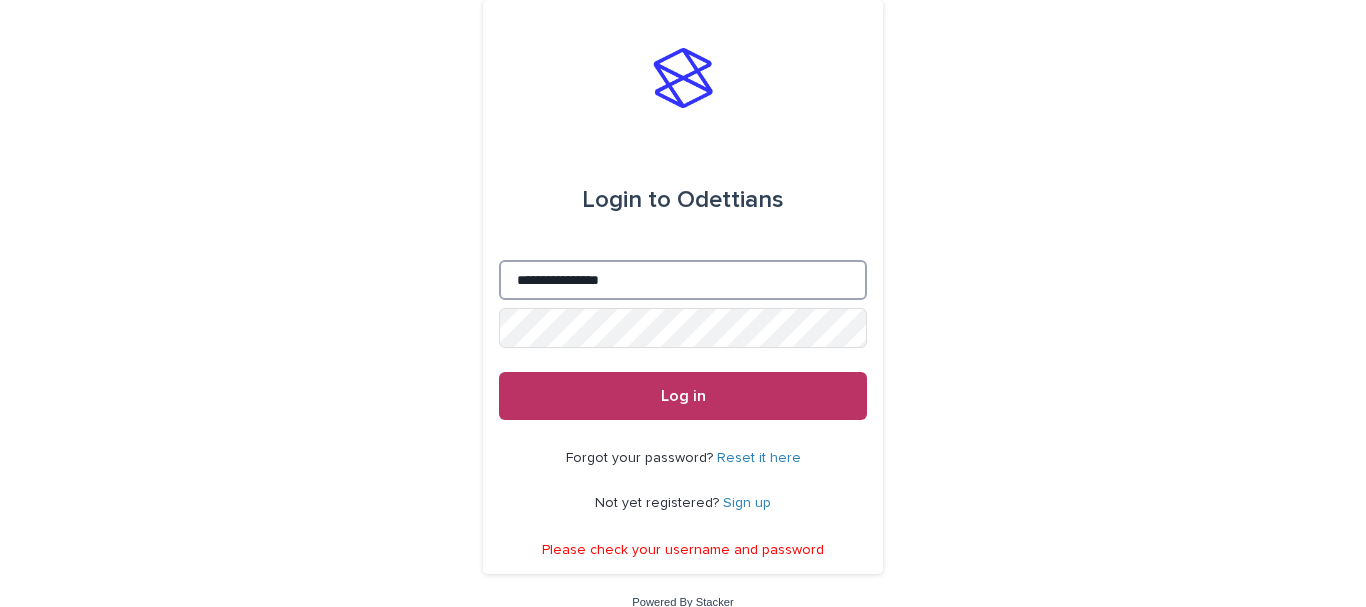 type on "**********" 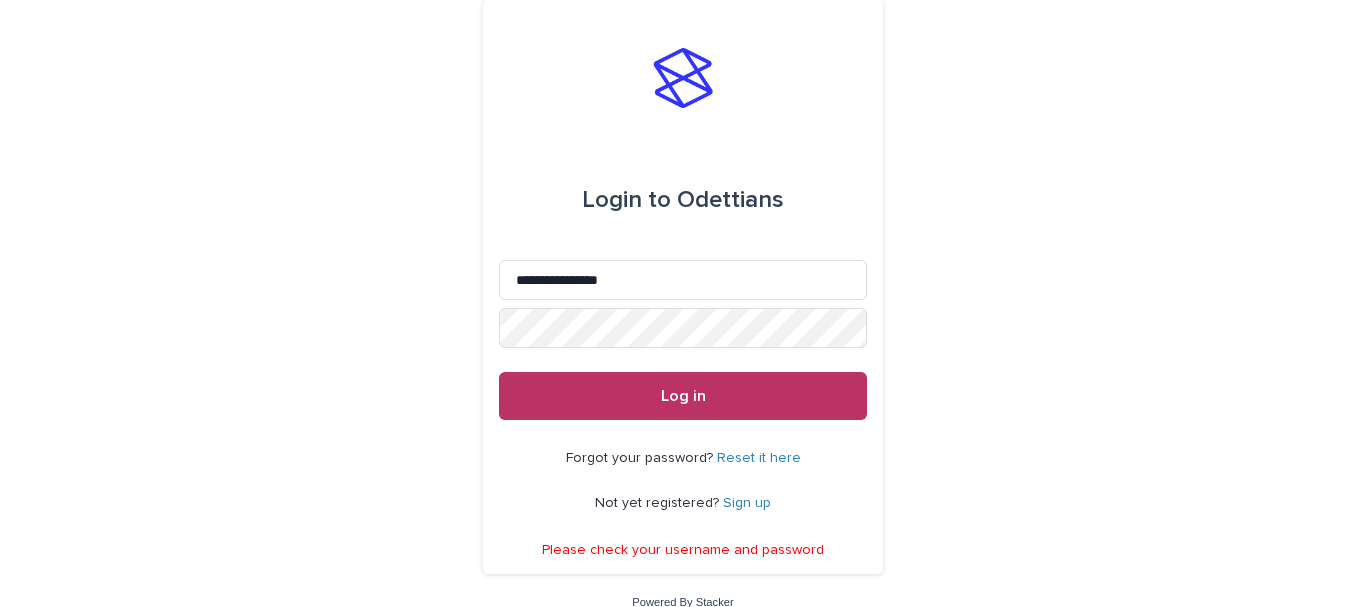 click on "Reset it here" at bounding box center [759, 458] 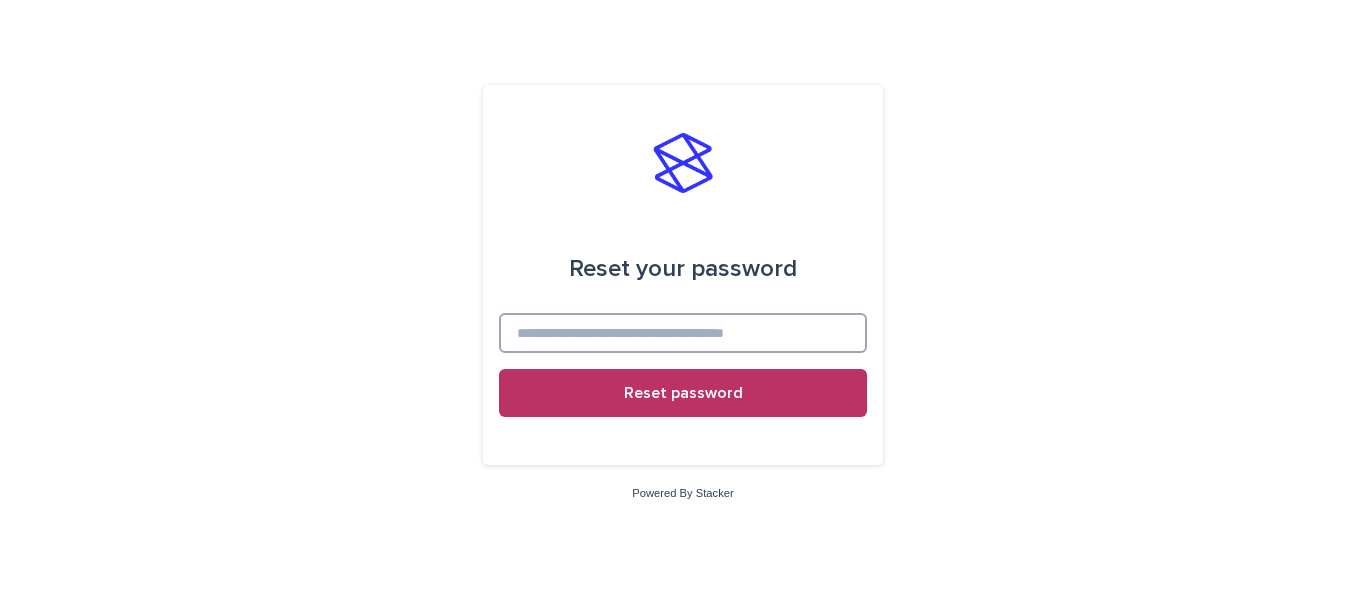 click at bounding box center [683, 333] 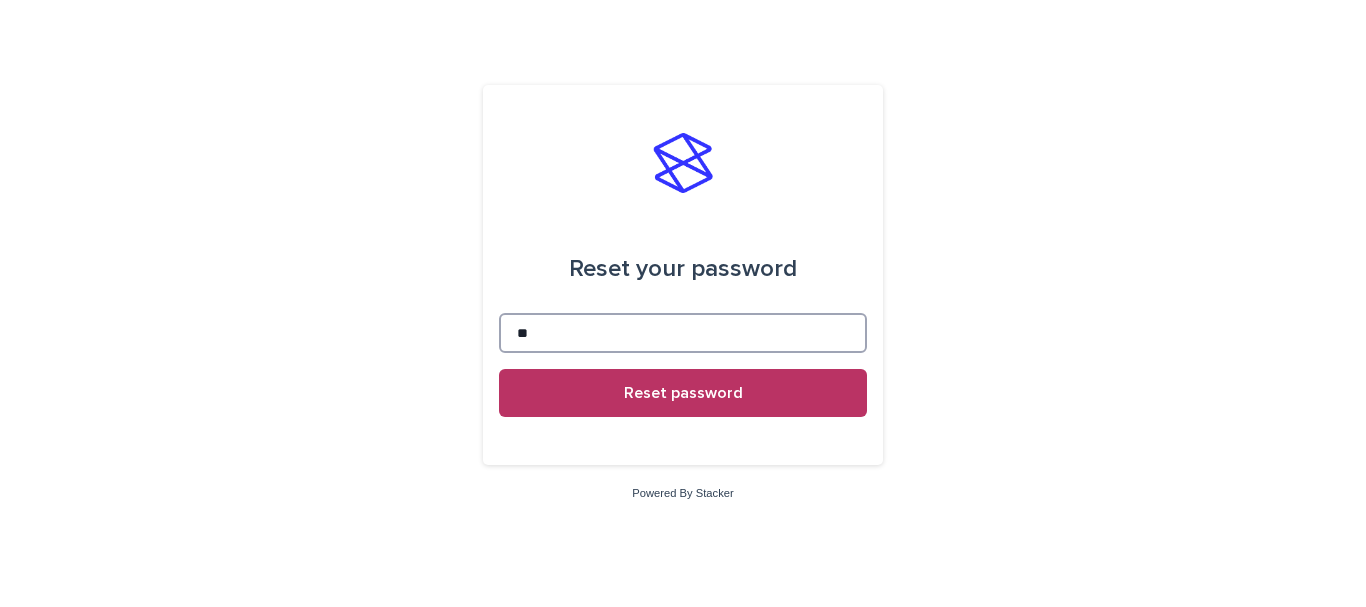 type on "*" 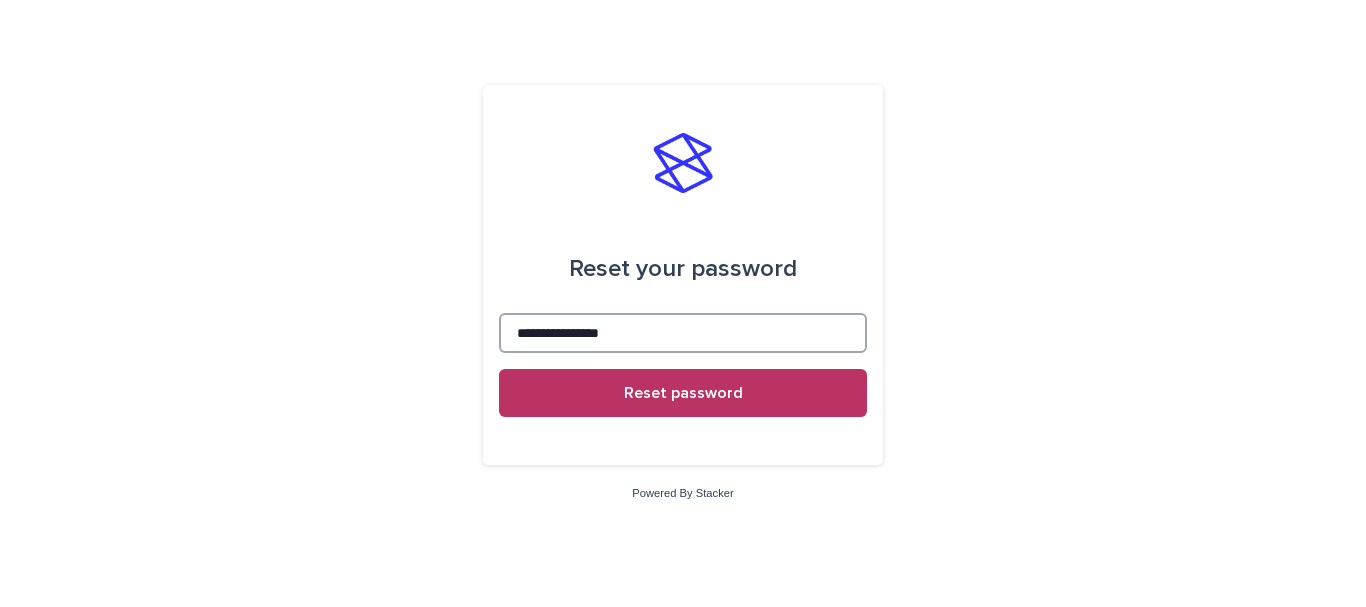 type on "**********" 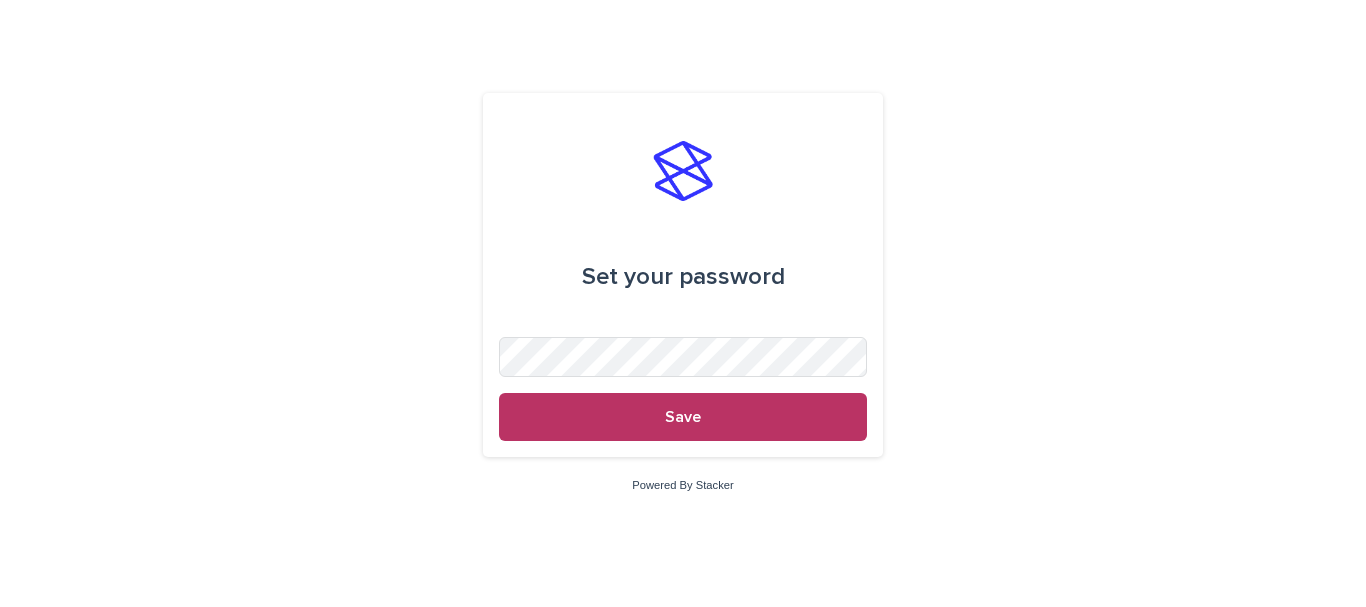 scroll, scrollTop: 0, scrollLeft: 0, axis: both 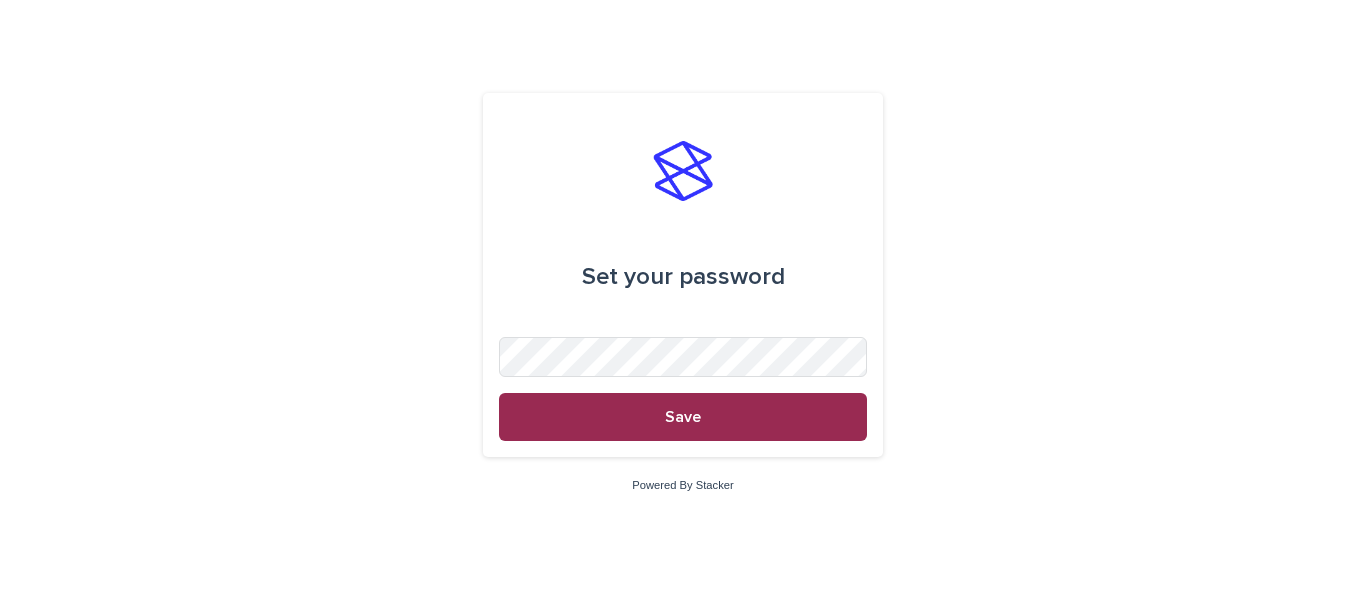 click on "Save" at bounding box center [683, 417] 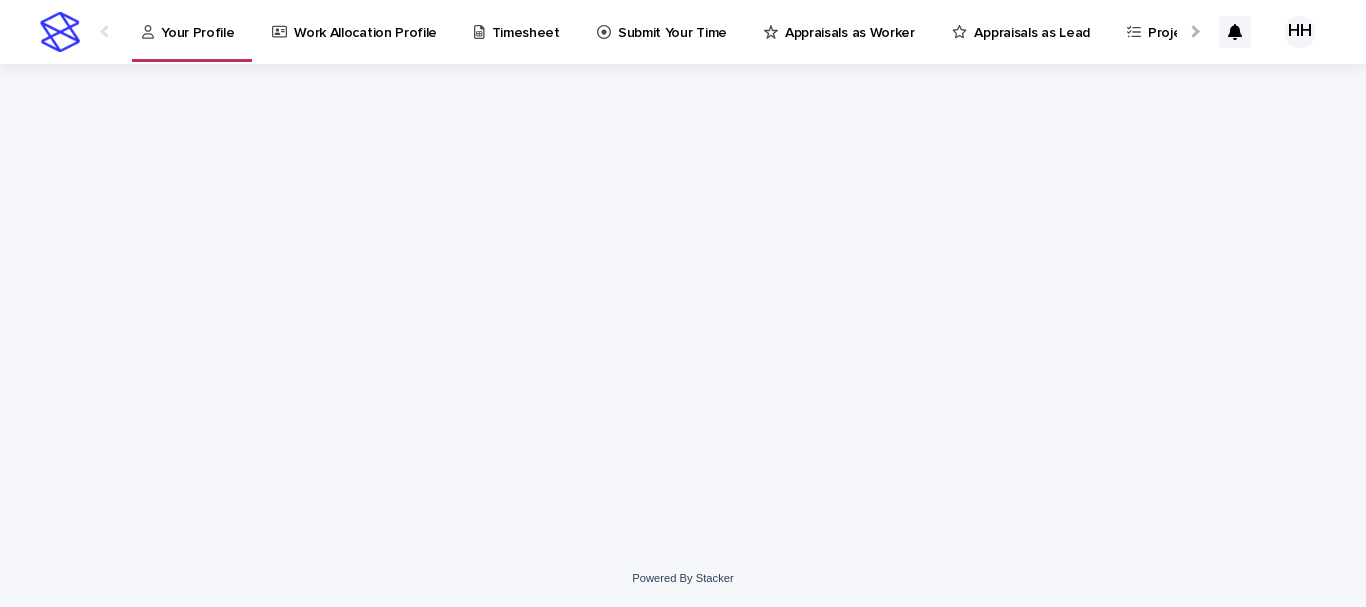 scroll, scrollTop: 0, scrollLeft: 0, axis: both 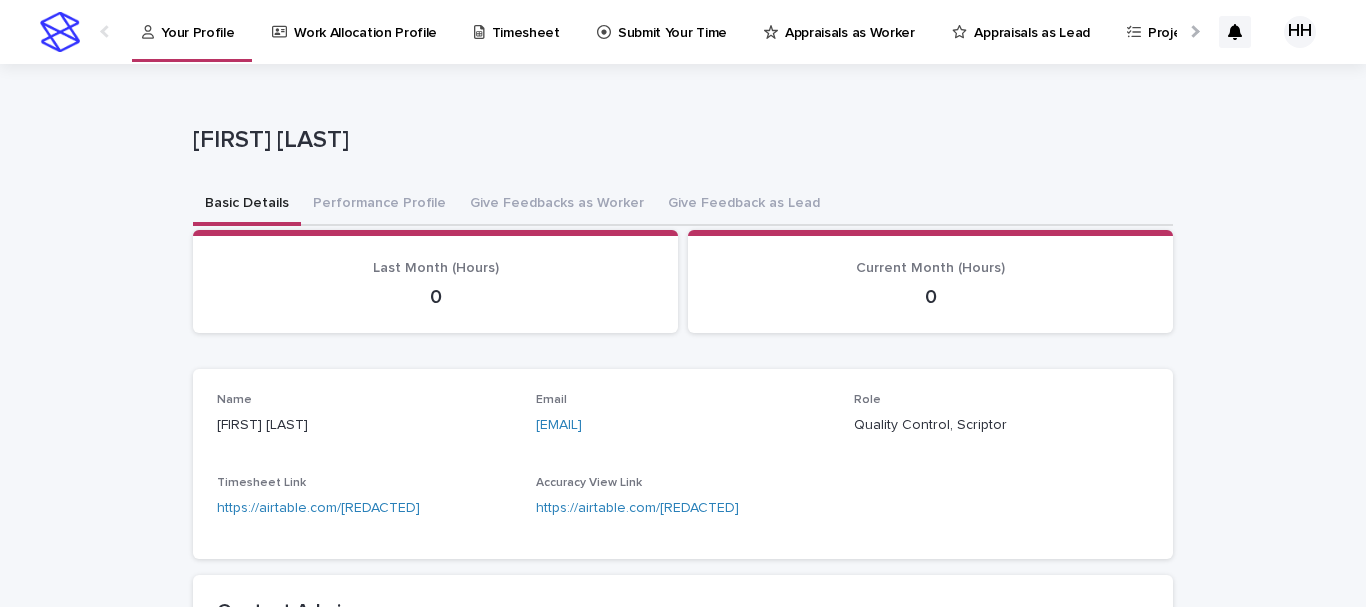 click on "Submit Your Time" at bounding box center (672, 21) 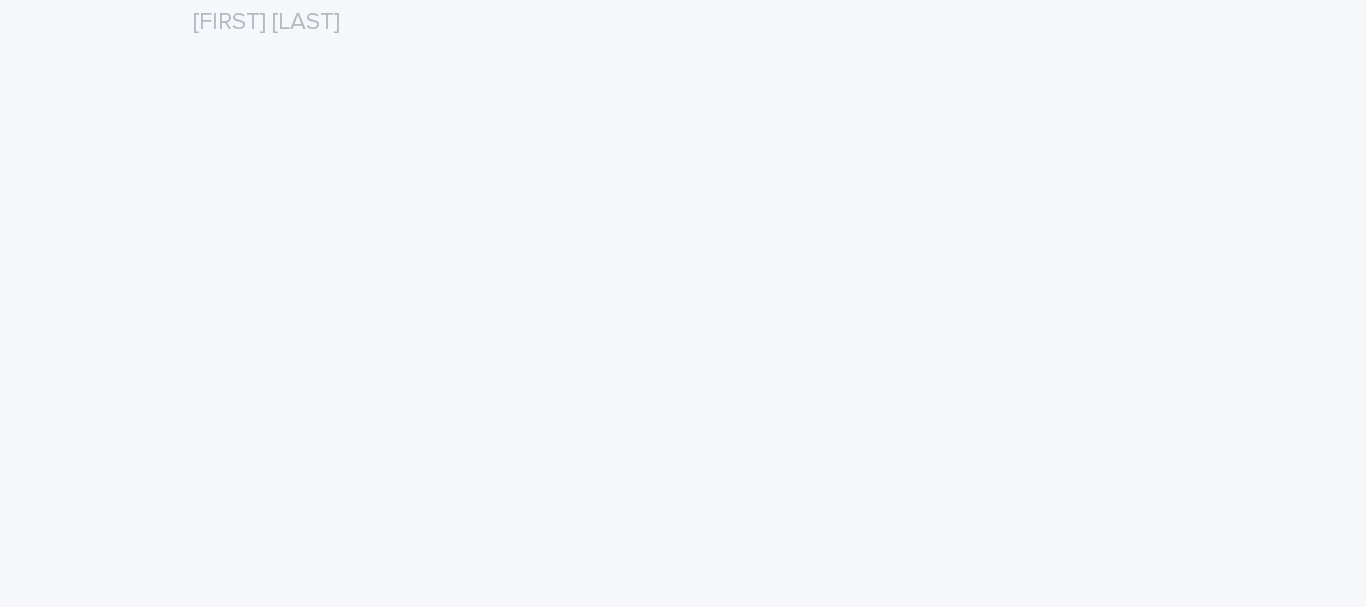 scroll, scrollTop: 350, scrollLeft: 0, axis: vertical 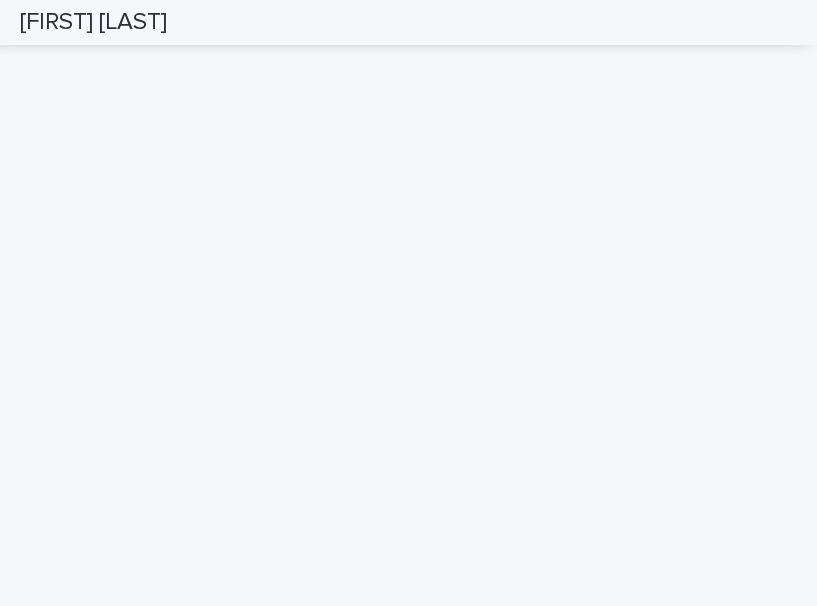 click on "Loading... Saving… Loading... Saving… Hadeer Tarek Hamed Hadeer Tarek Hamed Sorry, there was an error saving your record. Please try again. Please fill out the required fields below. Loading... Saving… Loading... Saving… Loading... Saving…" at bounding box center (408, 218) 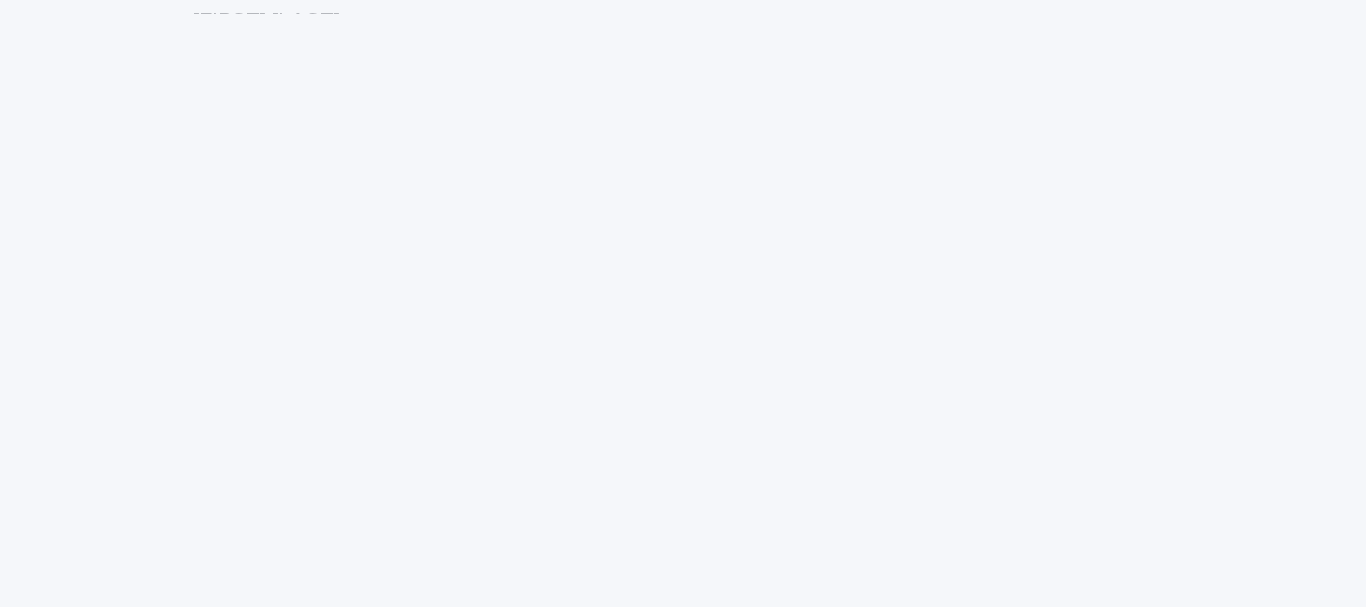 scroll, scrollTop: 0, scrollLeft: 0, axis: both 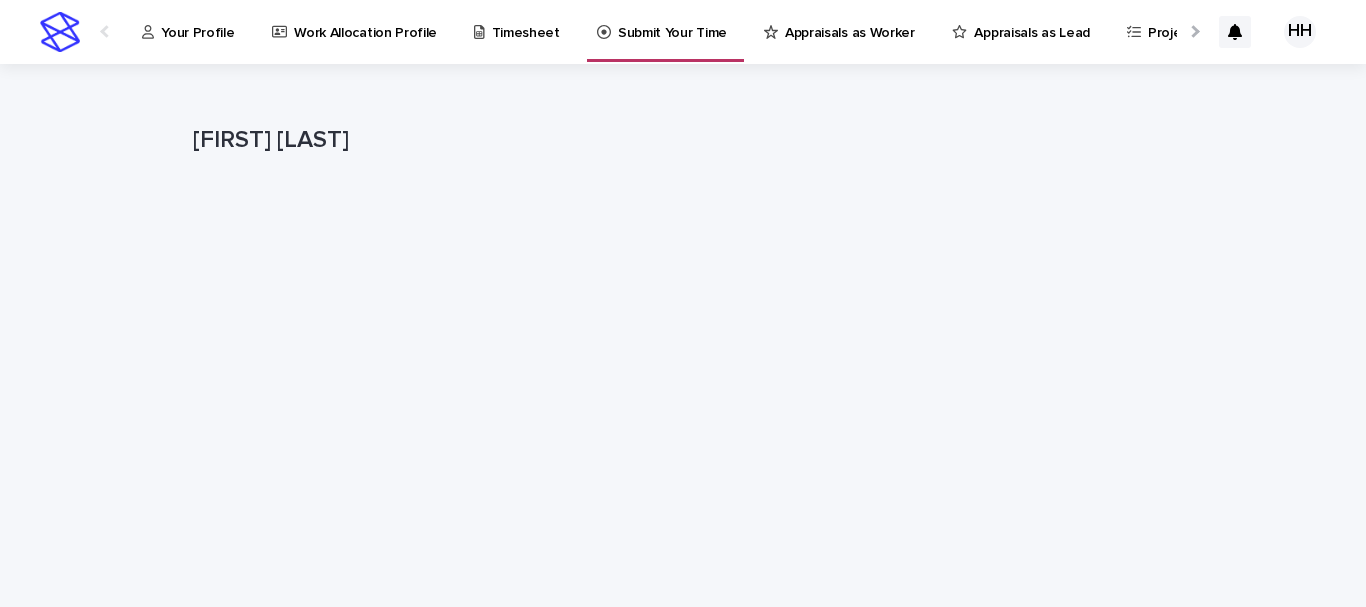 click on "Projects" at bounding box center [1167, 31] 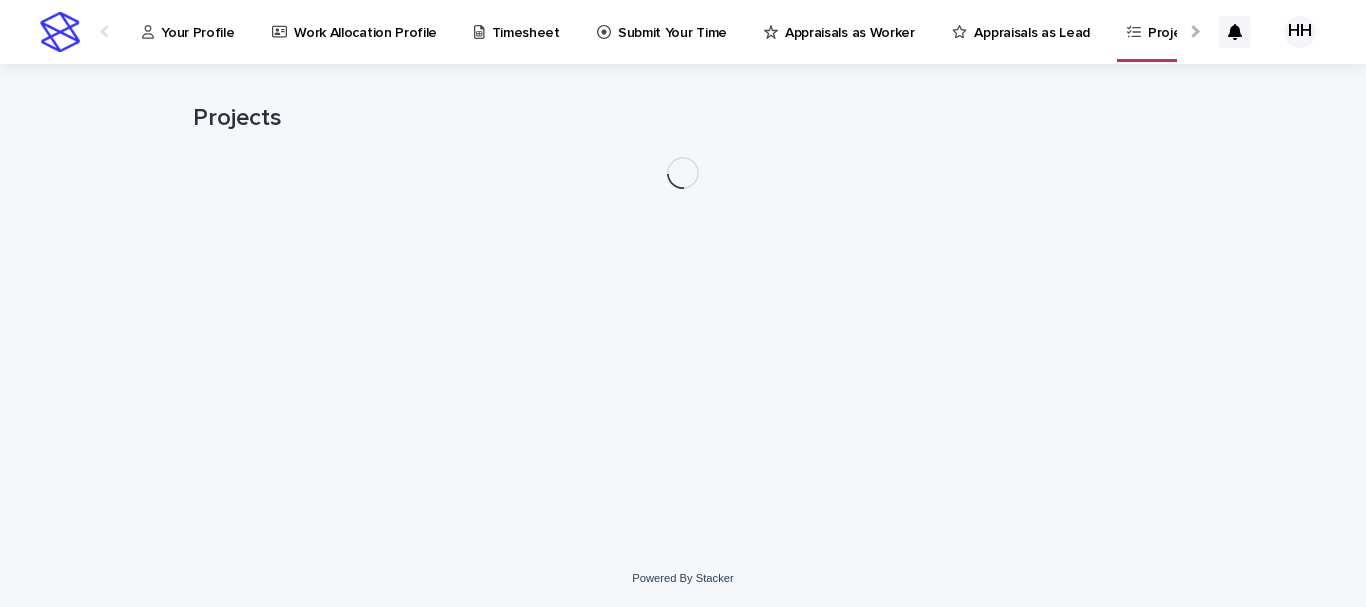 click on "Your Profile Work Allocation Profile Timesheet Submit Your Time Appraisals as Worker Appraisals as Lead Projects Availability Important POCs Links & Tutorials My Invoice Contact Info New Assignments HH" at bounding box center (683, 32) 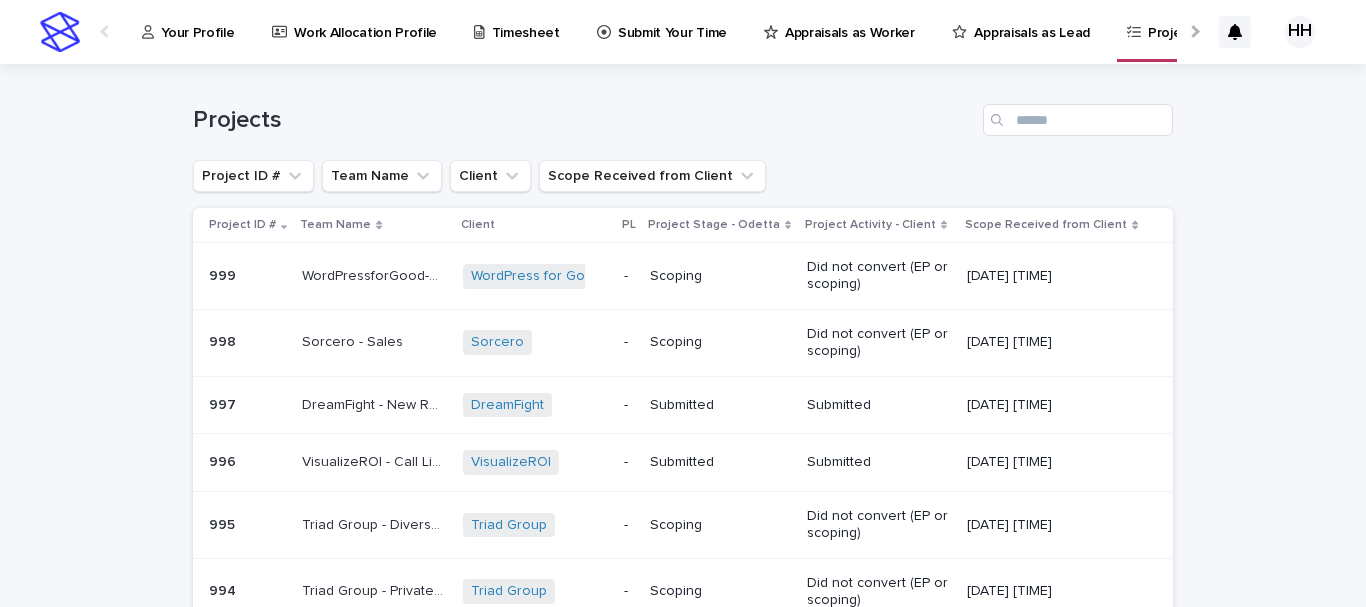 click on "Your Profile Work Allocation Profile Timesheet Submit Your Time Appraisals as Worker Appraisals as Lead Projects Availability Important POCs Links & Tutorials My Invoice Contact Info New Assignments HH" at bounding box center (683, 32) 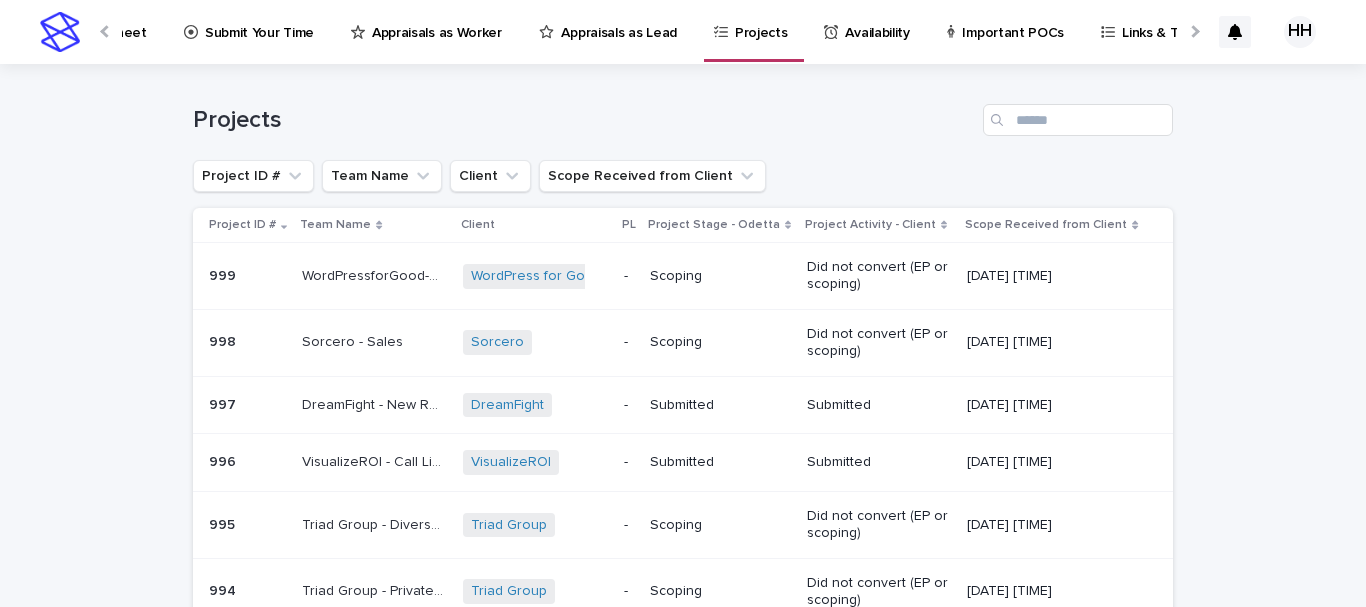 scroll, scrollTop: 0, scrollLeft: 520, axis: horizontal 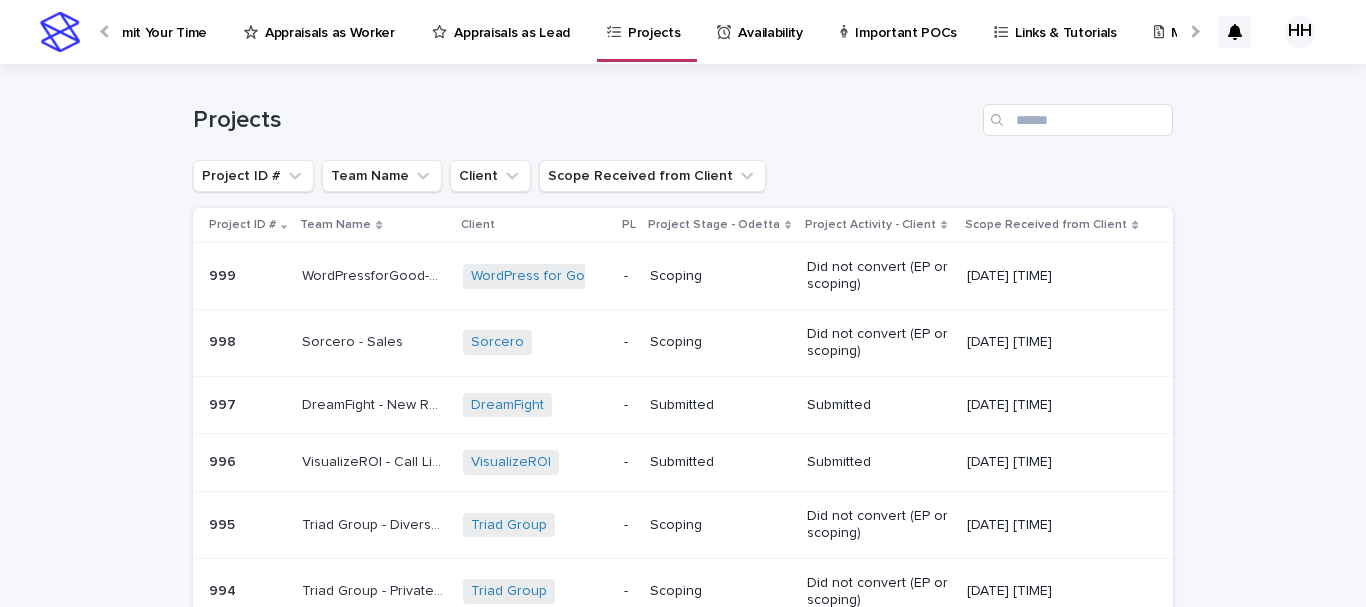 click at bounding box center (1193, 31) 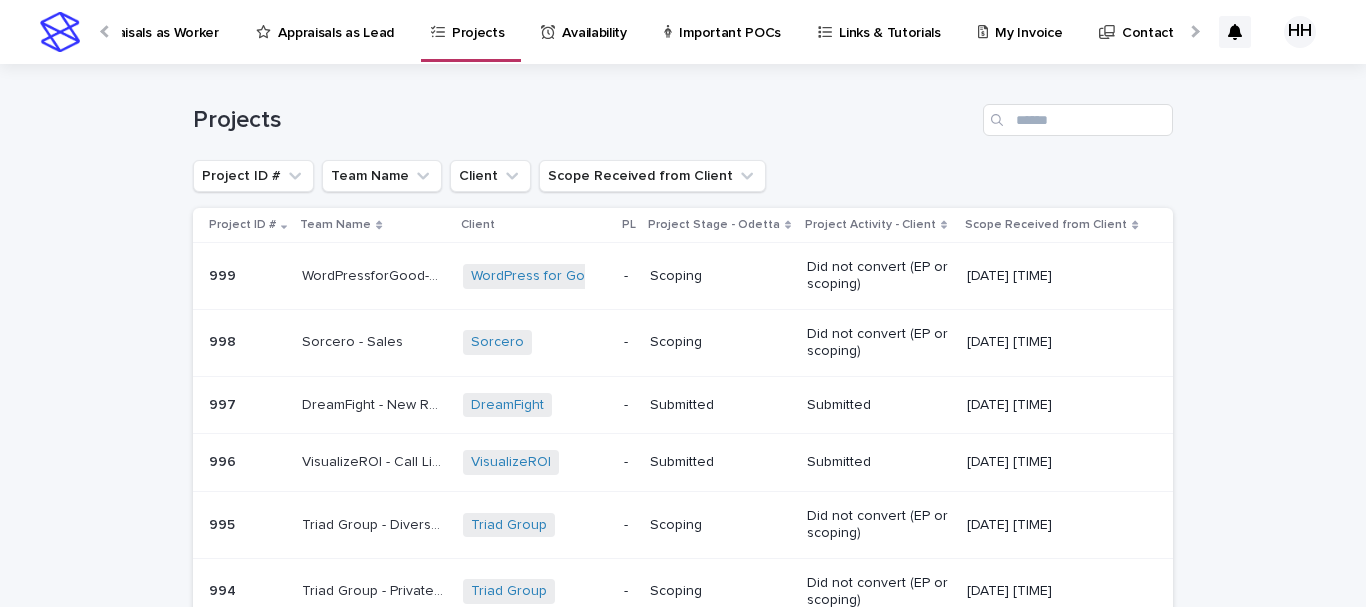 scroll, scrollTop: 0, scrollLeft: 863, axis: horizontal 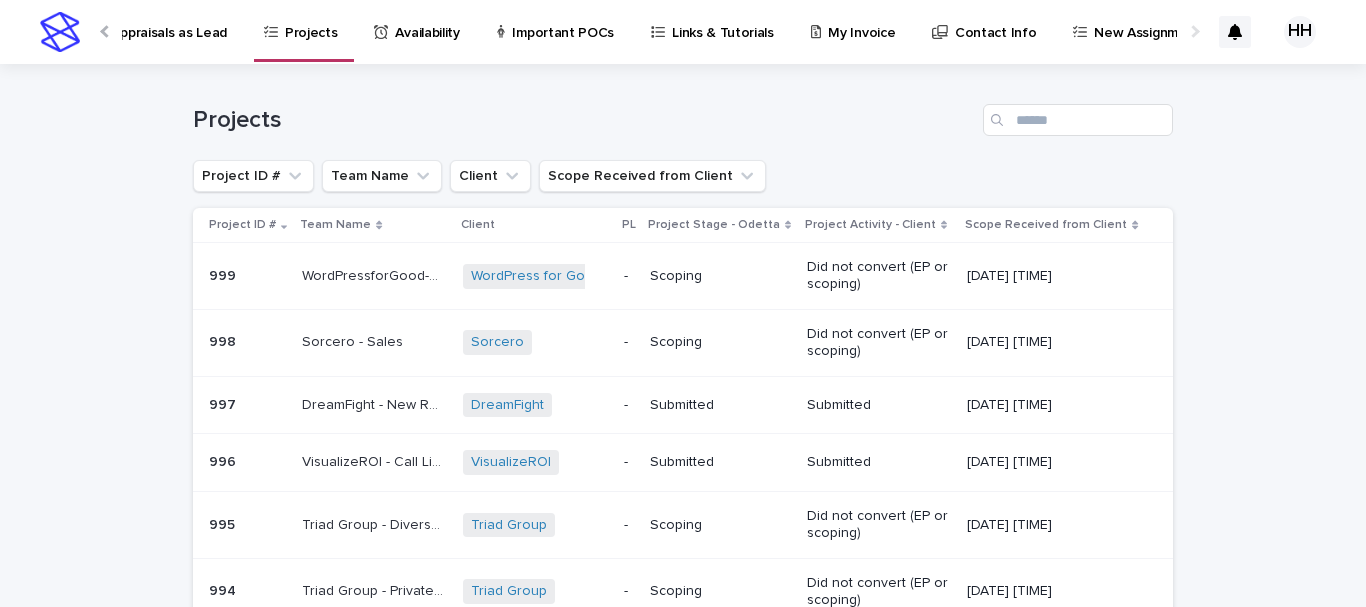 click at bounding box center (1193, 31) 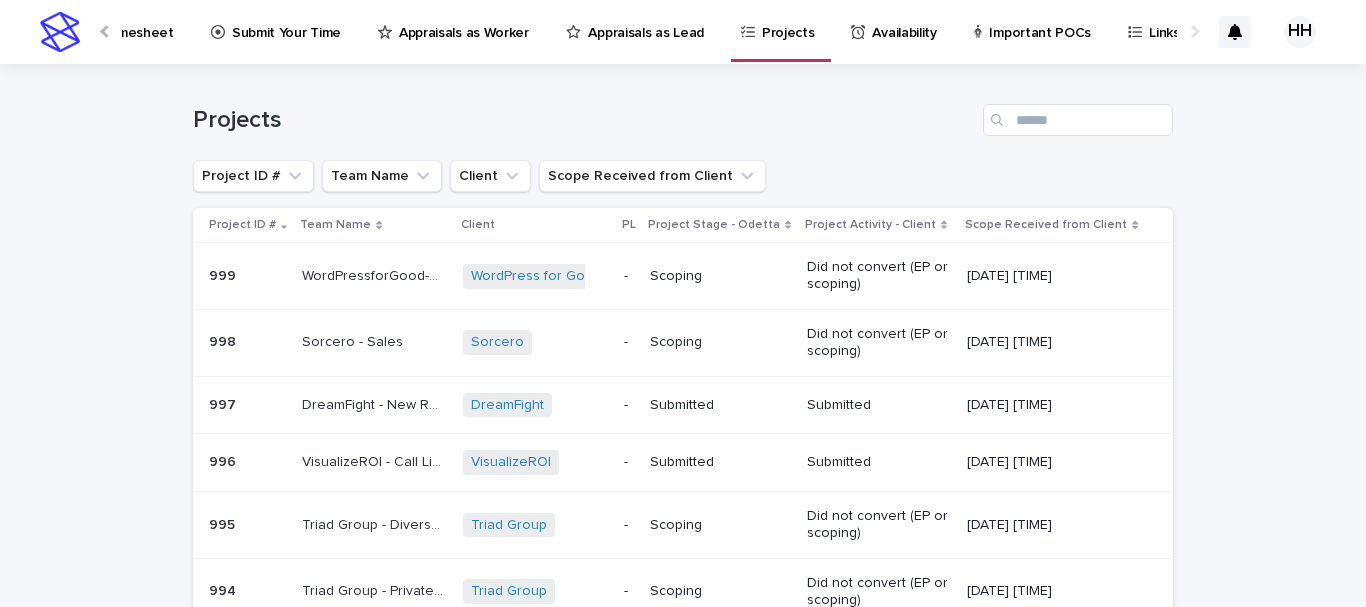 scroll, scrollTop: 0, scrollLeft: 343, axis: horizontal 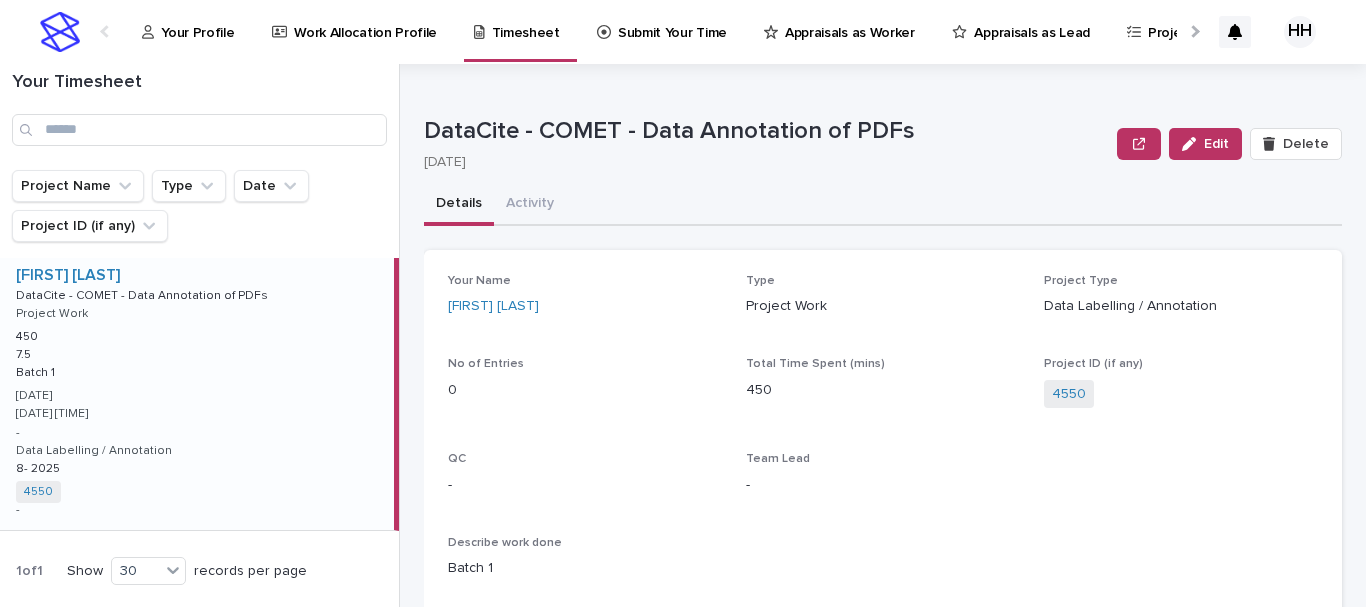 click on "Hadeer Tarek Hamed   DataCite - COMET - Data Annotation of PDFs DataCite - COMET - Data Annotation of PDFs   Project Work 450 450   7.5 7.5   Batch 1 Batch 1   04 August 2025 05 August 2025 02:09 am - Data Labelling / Annotation 8- 2025 8- 2025   4550   + 0 -" at bounding box center [197, 394] 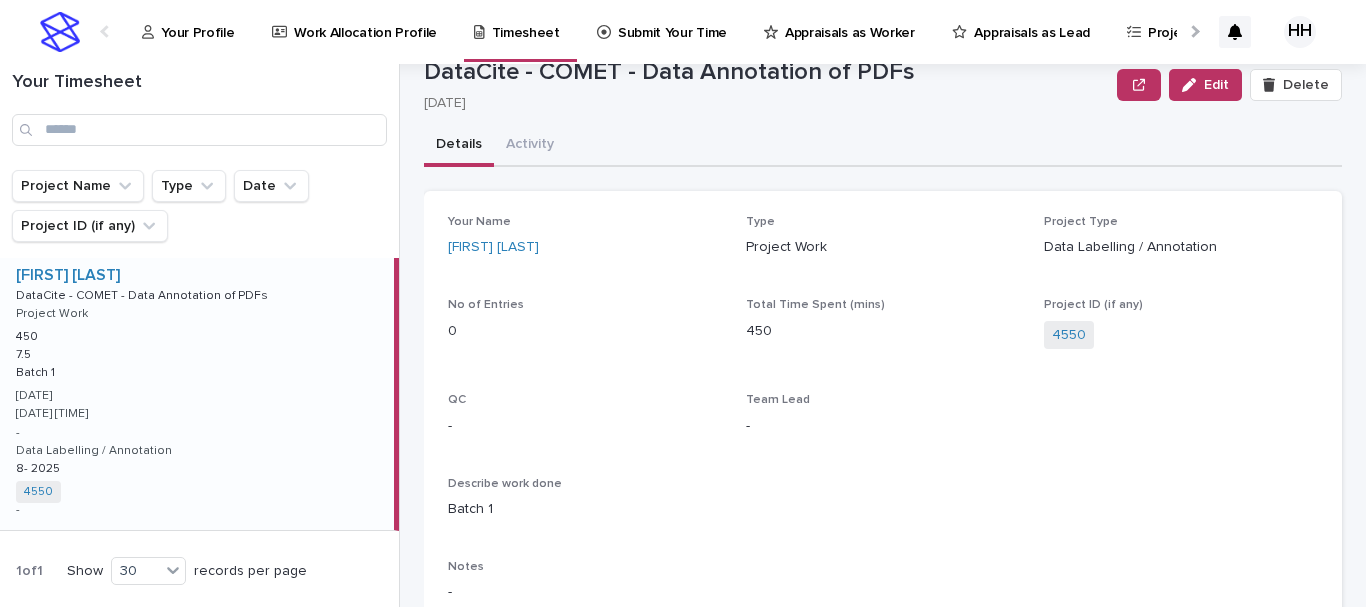 scroll, scrollTop: 66, scrollLeft: 0, axis: vertical 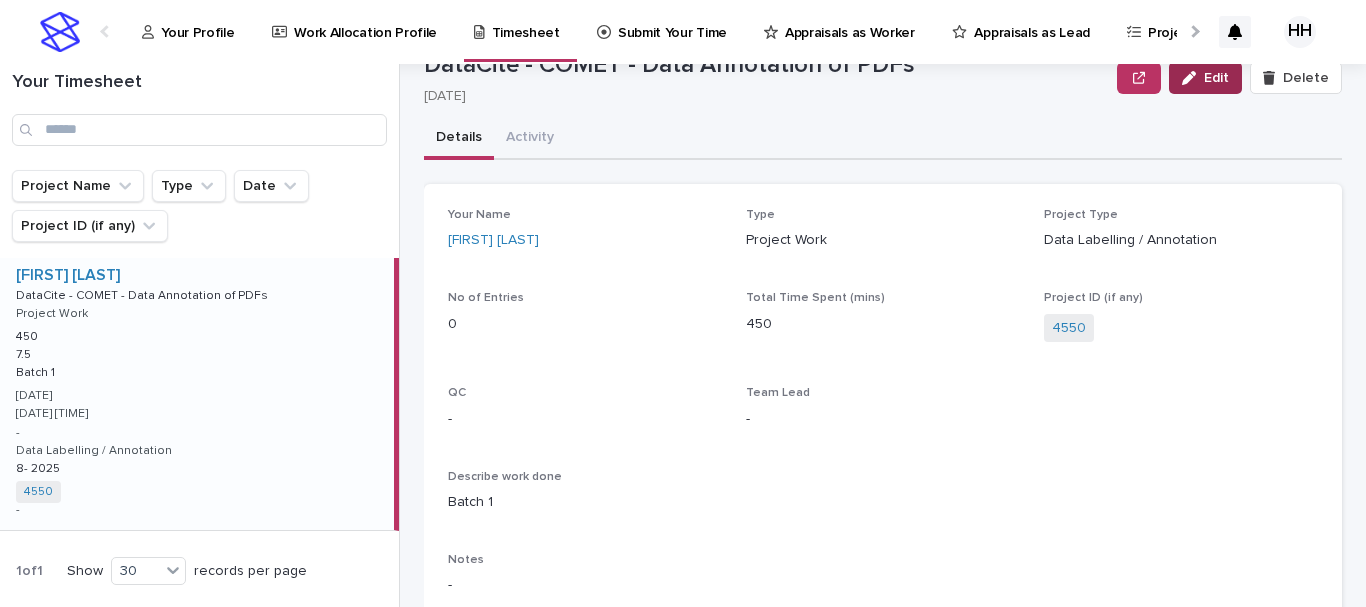 click on "Edit" at bounding box center [1205, 78] 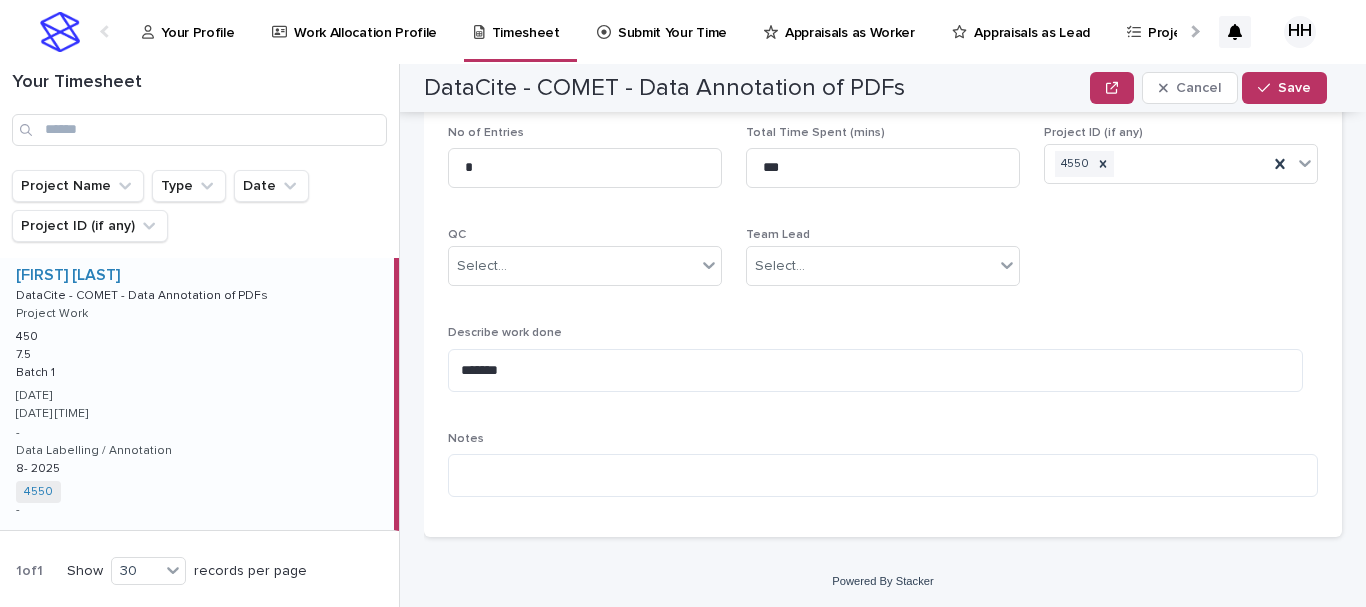 scroll, scrollTop: 269, scrollLeft: 0, axis: vertical 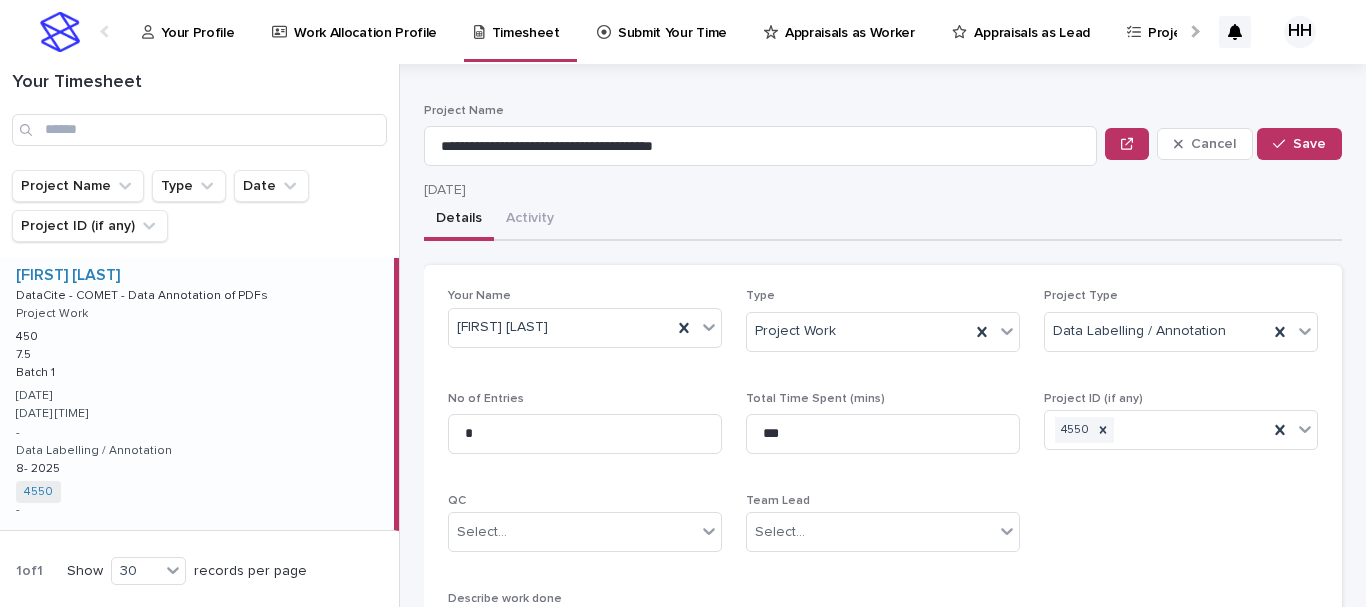 click on "04 August 2025" at bounding box center [756, 190] 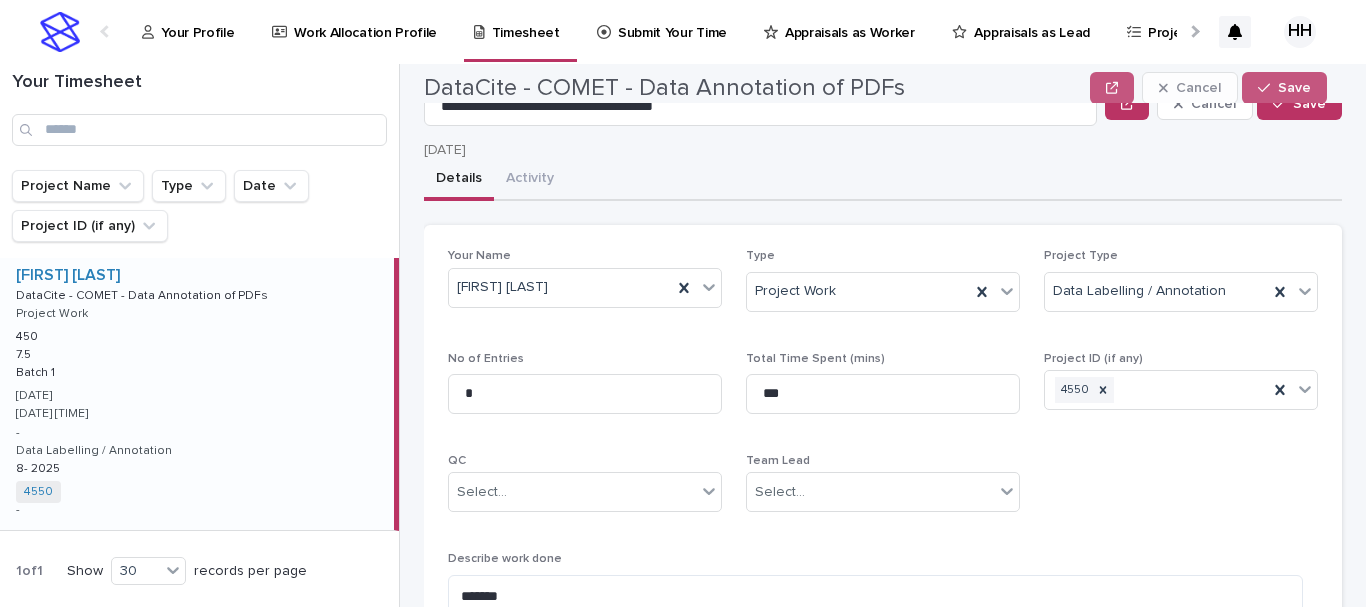 scroll, scrollTop: 0, scrollLeft: 0, axis: both 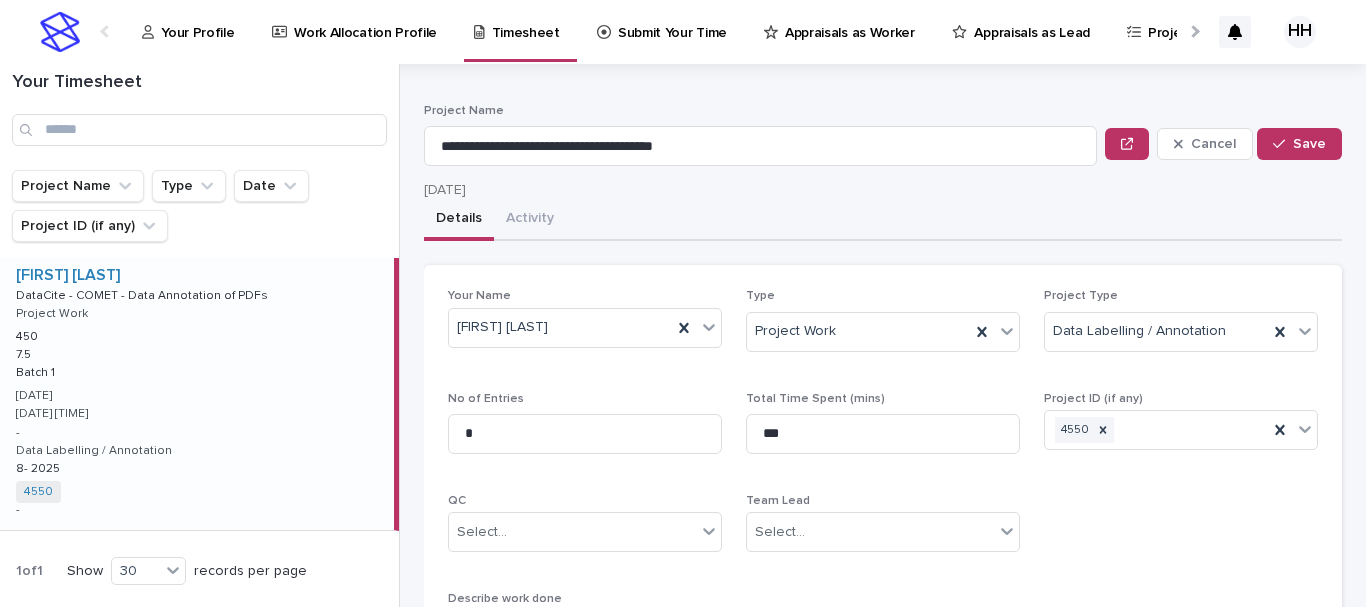 click on "04 August 2025" at bounding box center [756, 188] 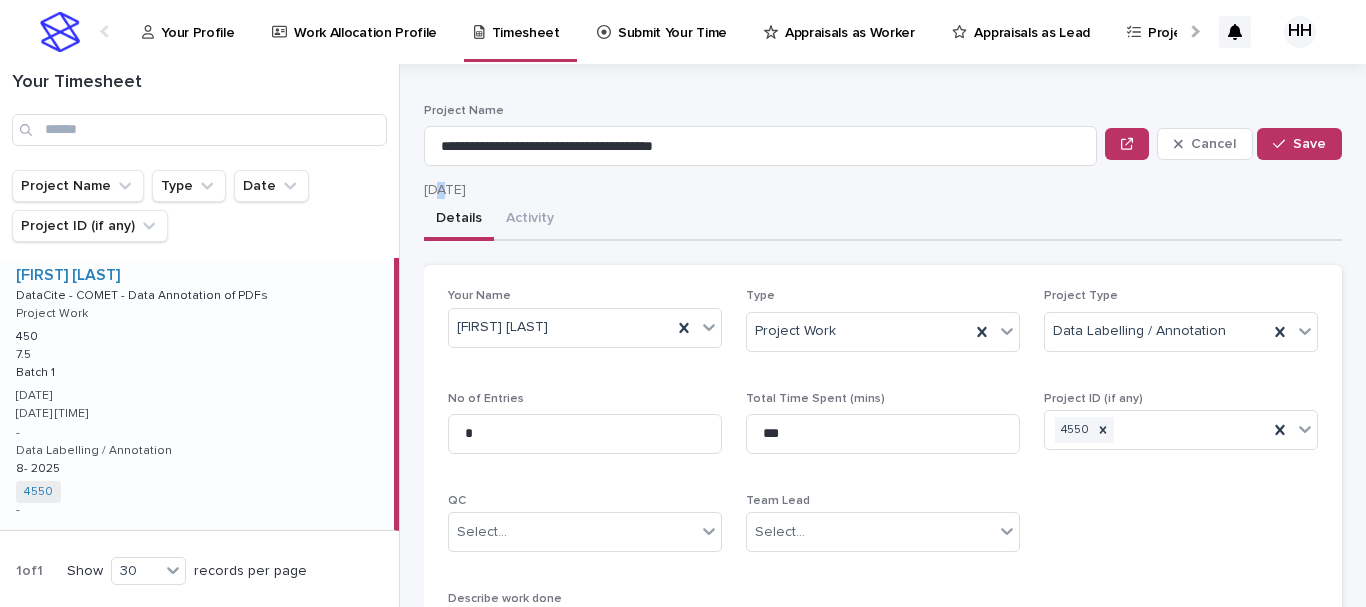 click on "04 August 2025" at bounding box center [756, 190] 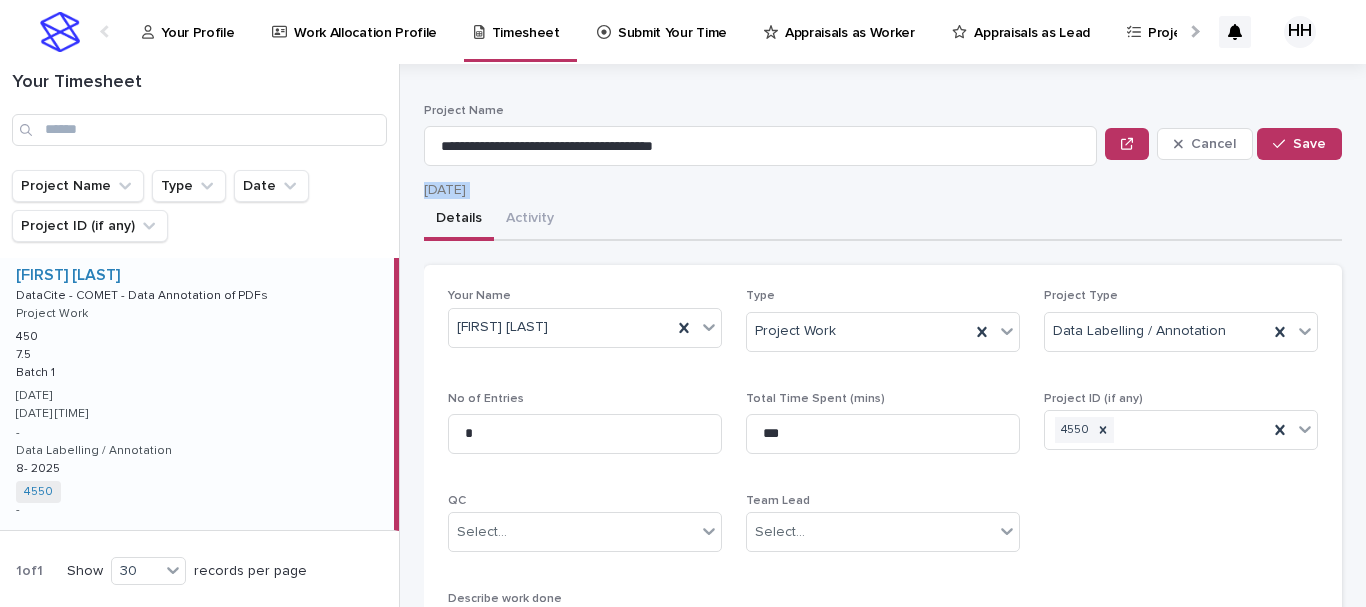 click on "04 August 2025" at bounding box center [756, 190] 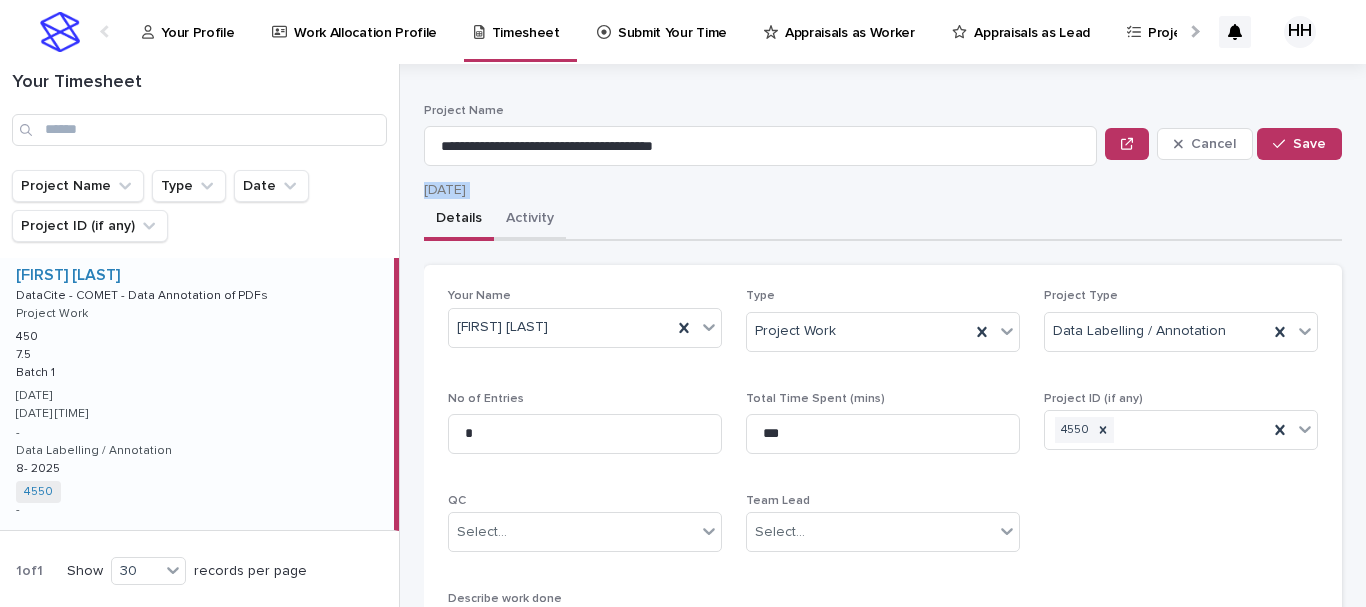 click on "Activity" at bounding box center [530, 220] 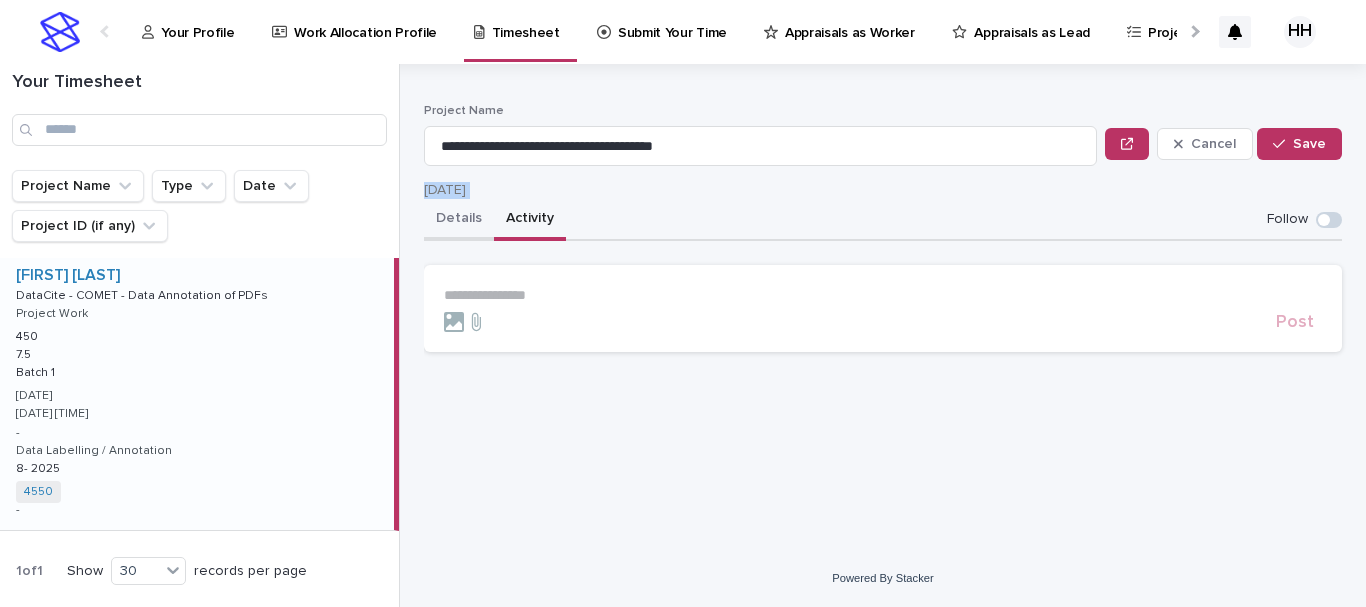 click on "Details" at bounding box center [459, 220] 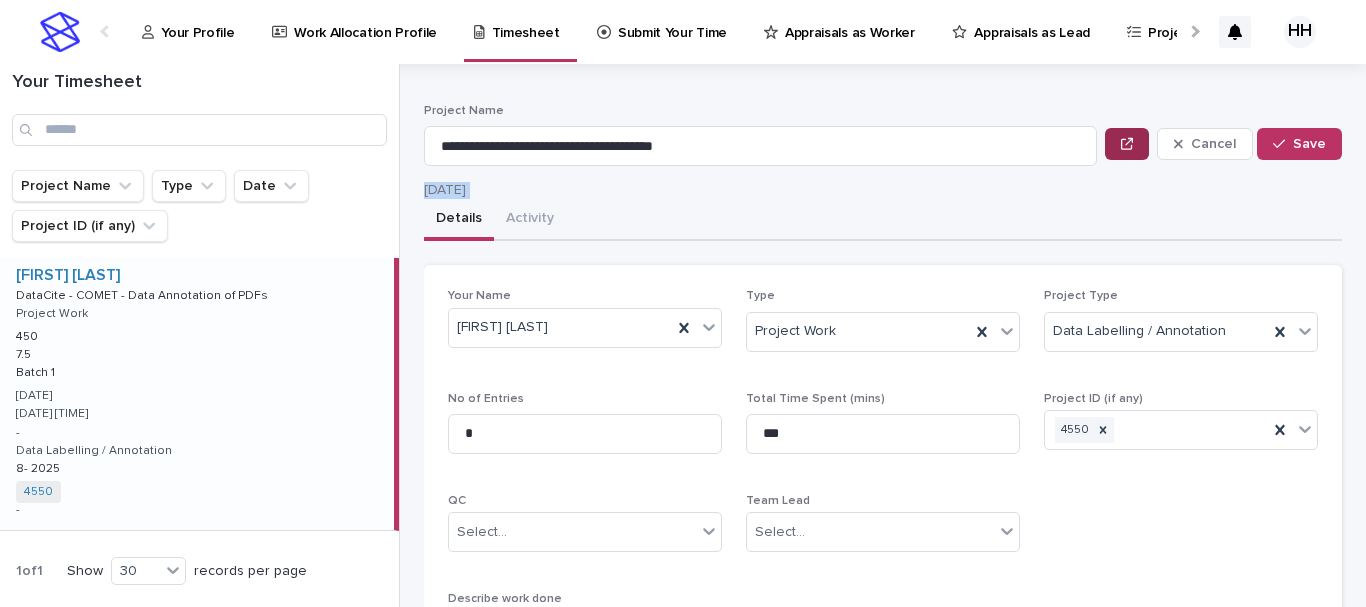 click at bounding box center [1127, 144] 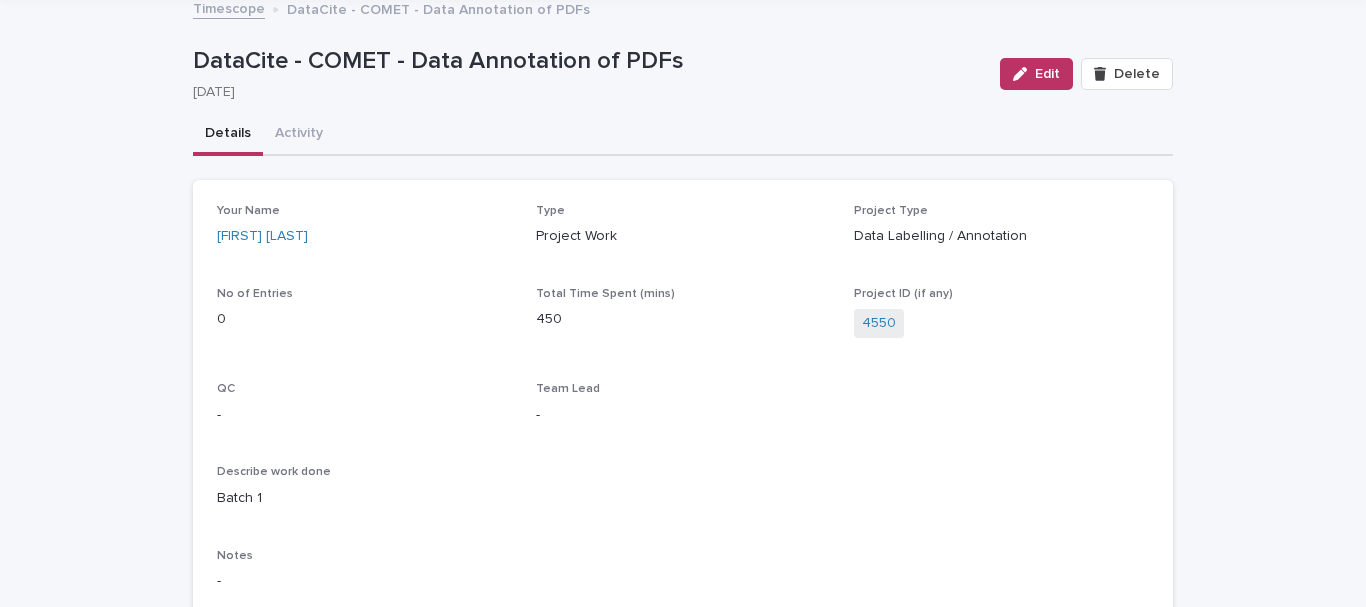 scroll, scrollTop: 9, scrollLeft: 0, axis: vertical 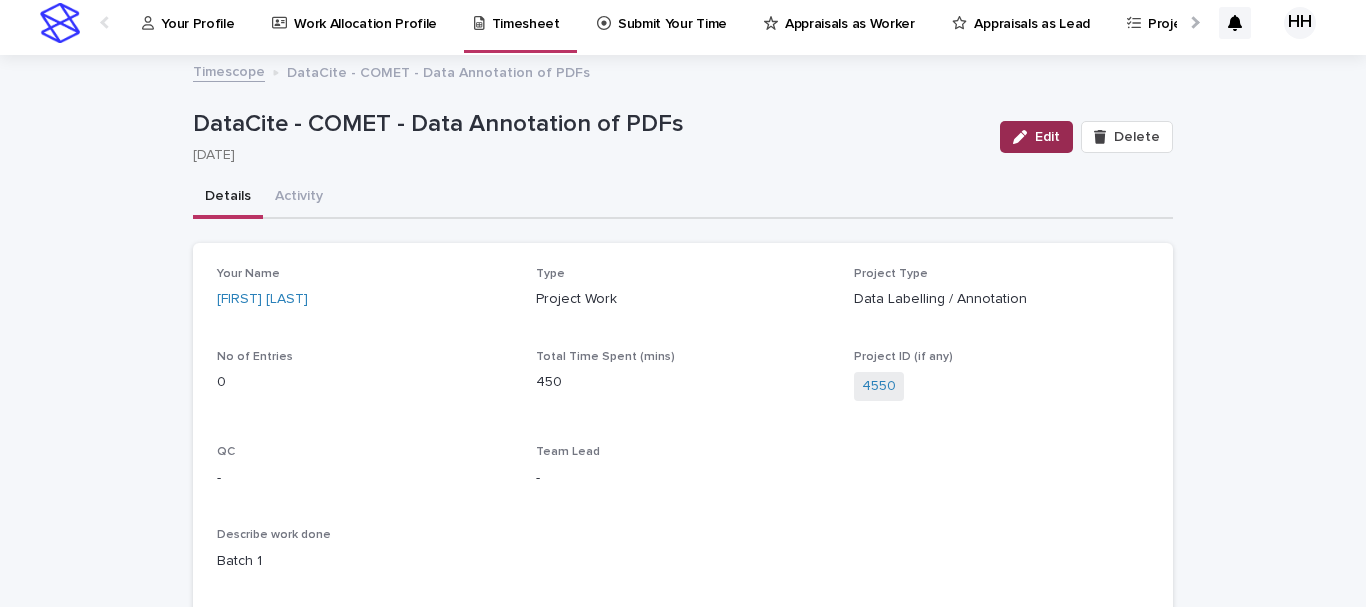click on "Edit" at bounding box center [1036, 137] 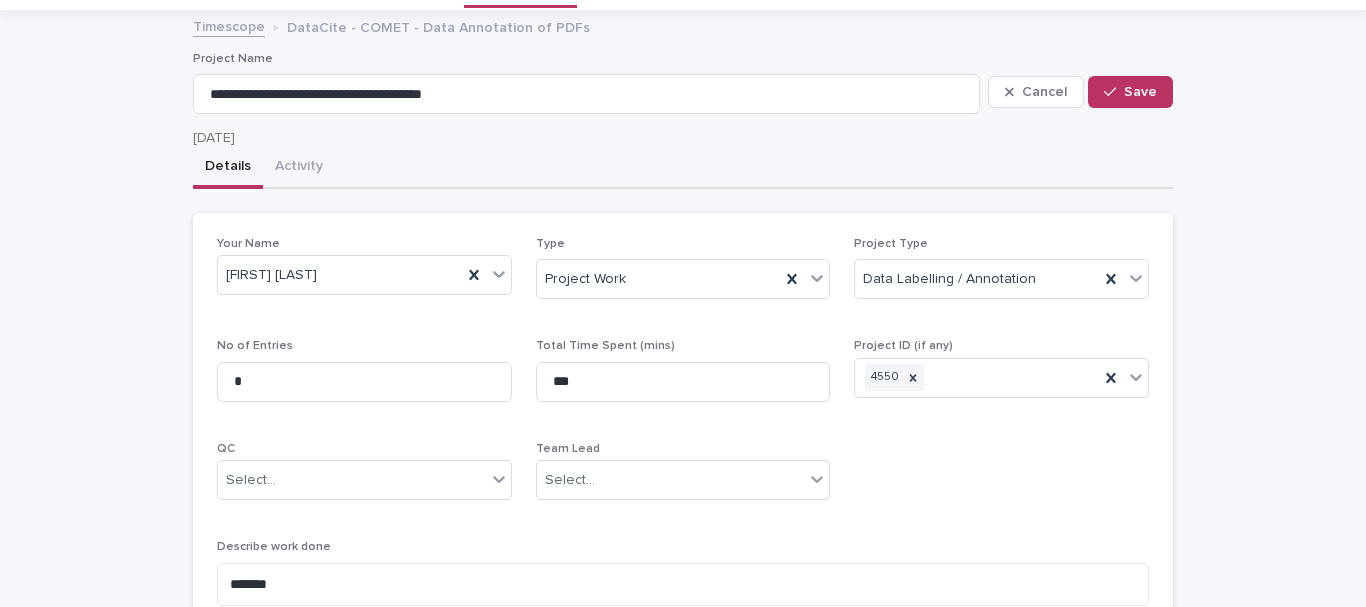 scroll, scrollTop: 47, scrollLeft: 0, axis: vertical 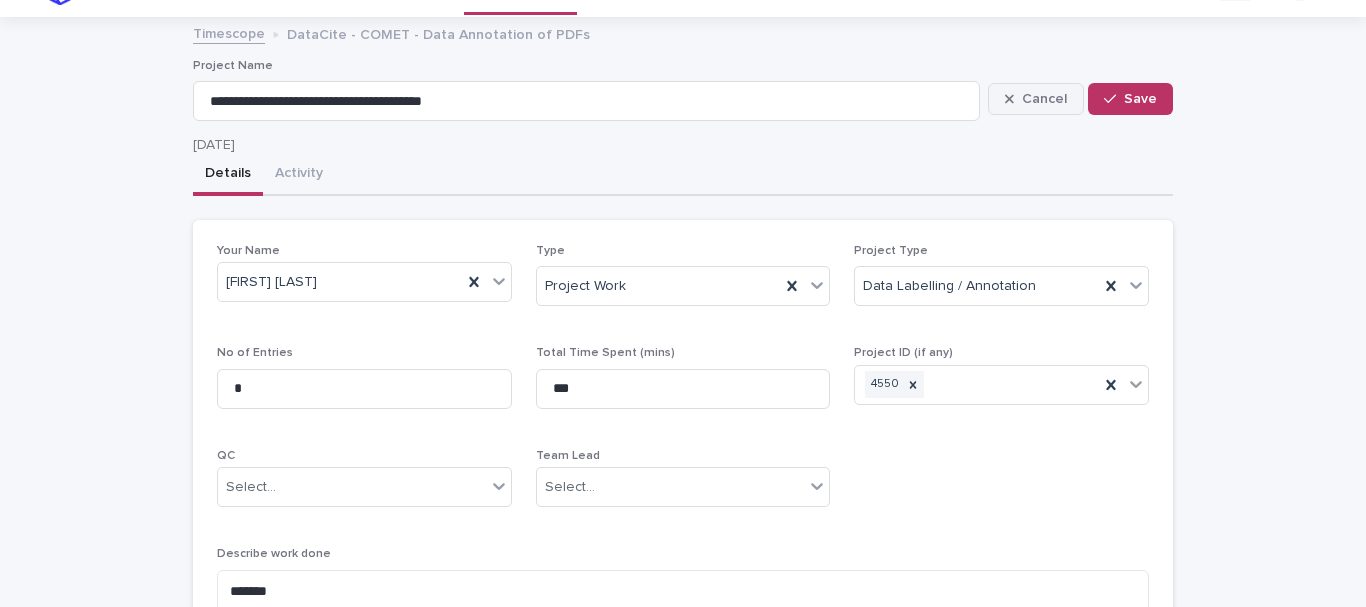 click on "Cancel" at bounding box center (1044, 99) 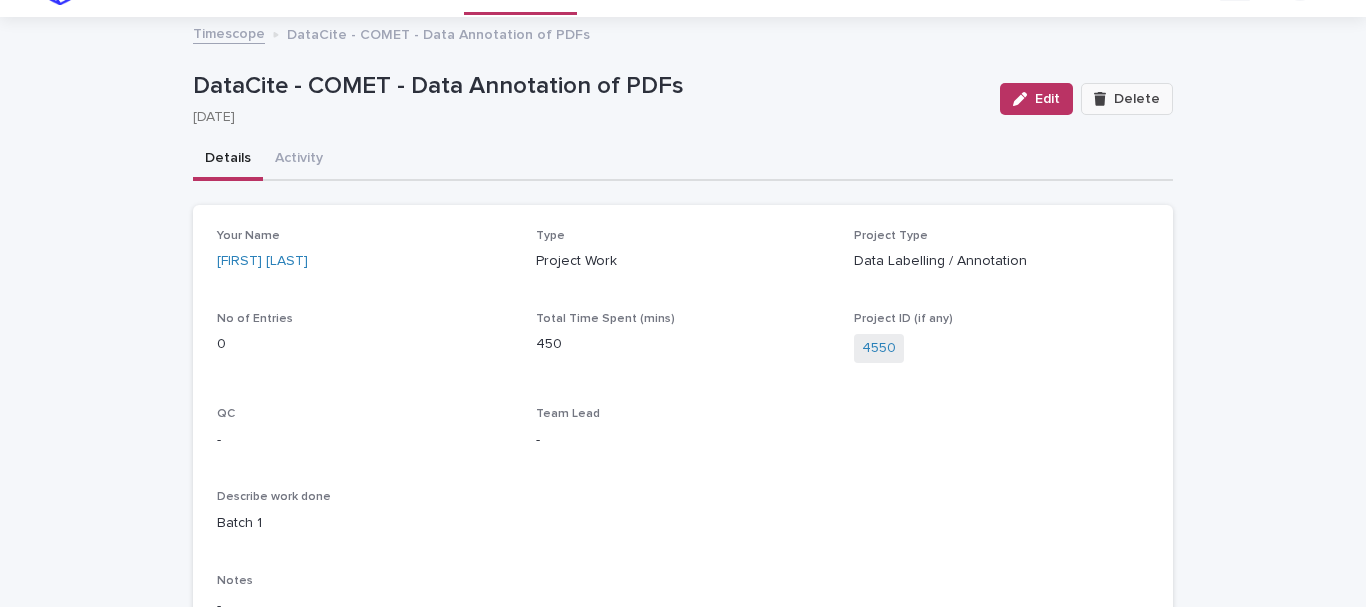 click on "Delete" at bounding box center (1127, 99) 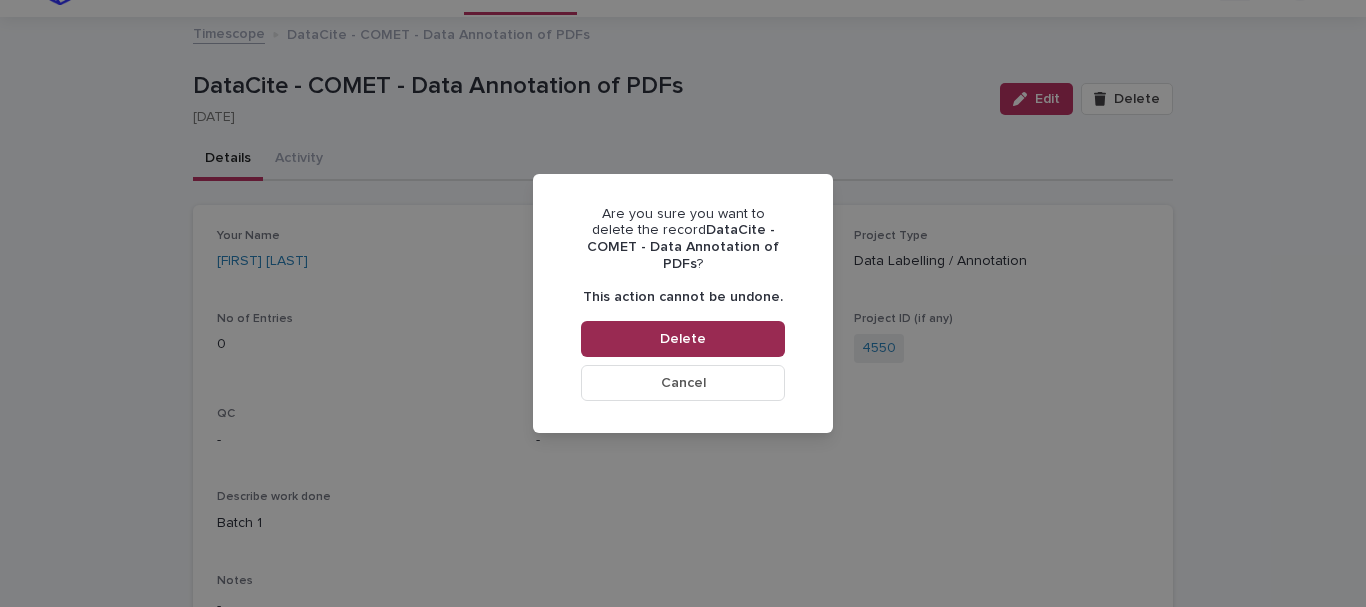 click on "Delete" at bounding box center [683, 339] 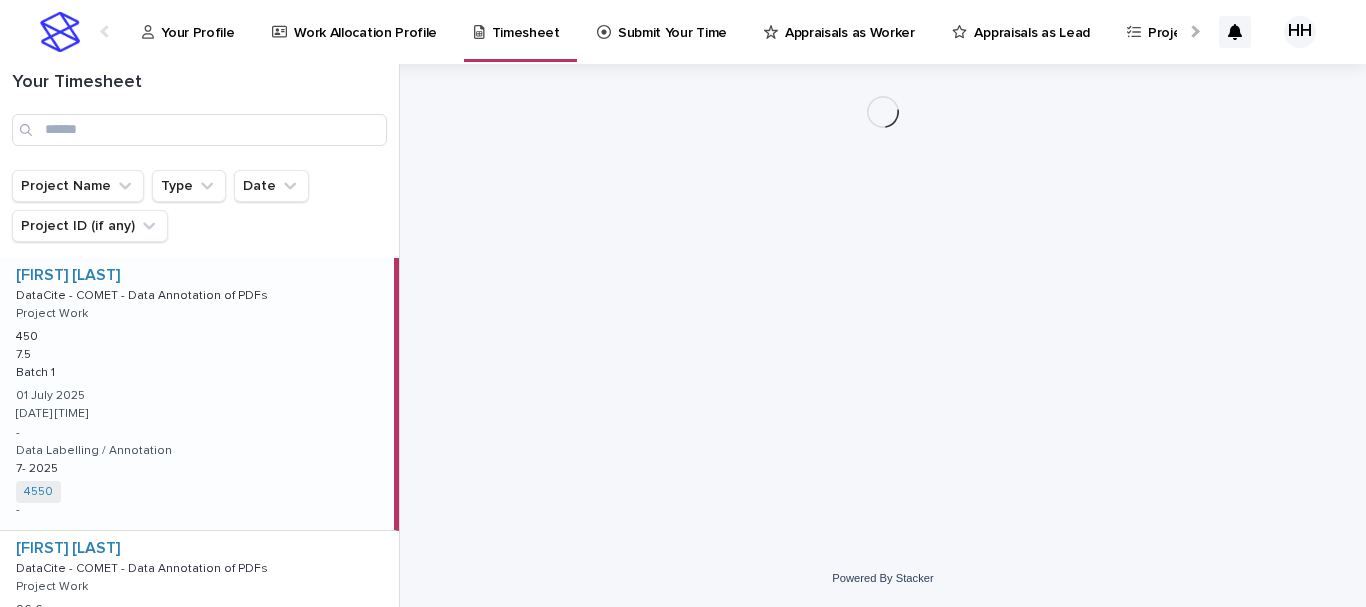 scroll, scrollTop: 0, scrollLeft: 0, axis: both 